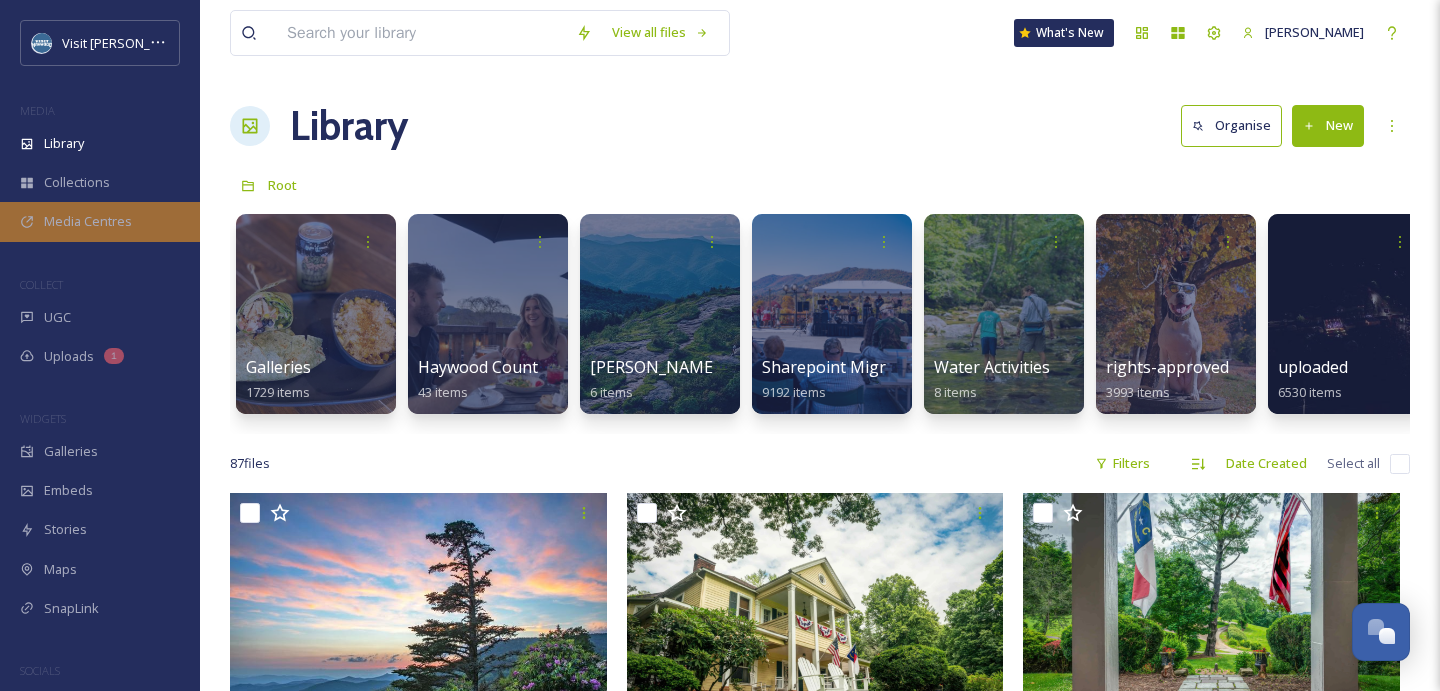 scroll, scrollTop: 714, scrollLeft: 0, axis: vertical 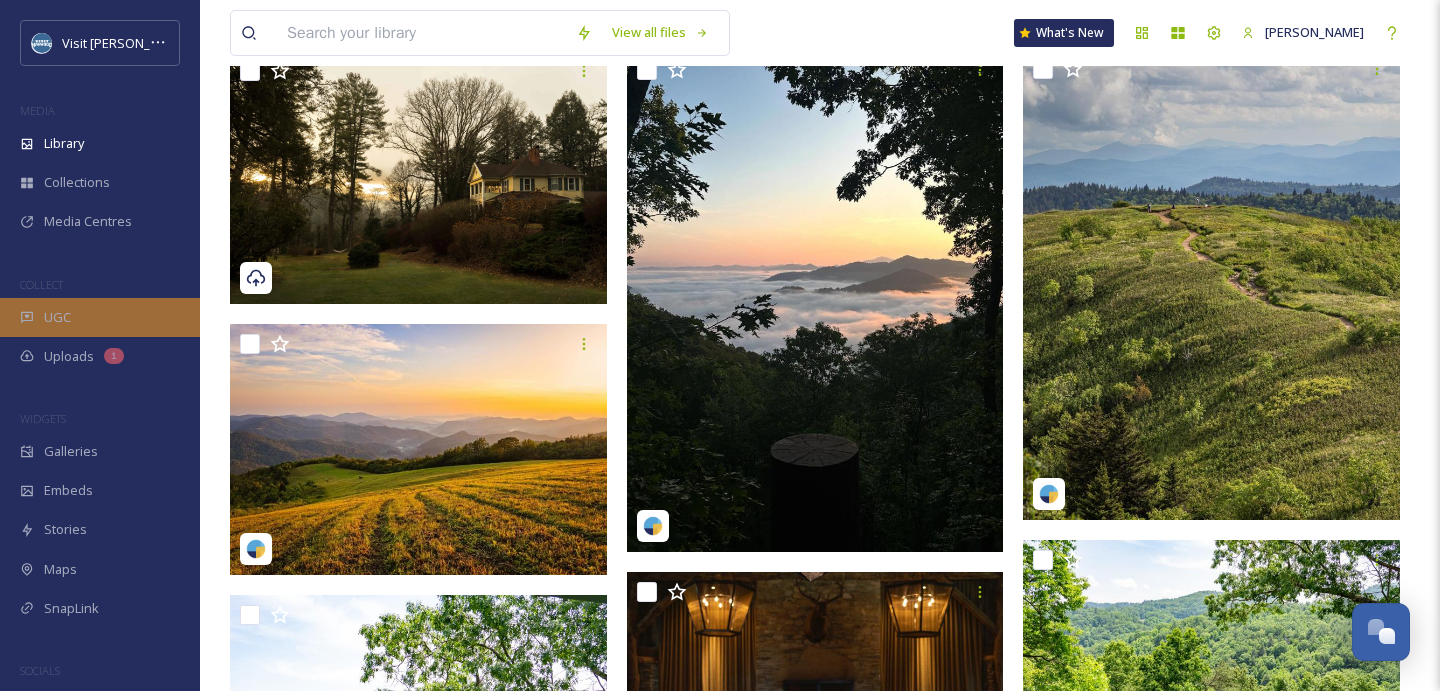 click on "UGC" at bounding box center [100, 317] 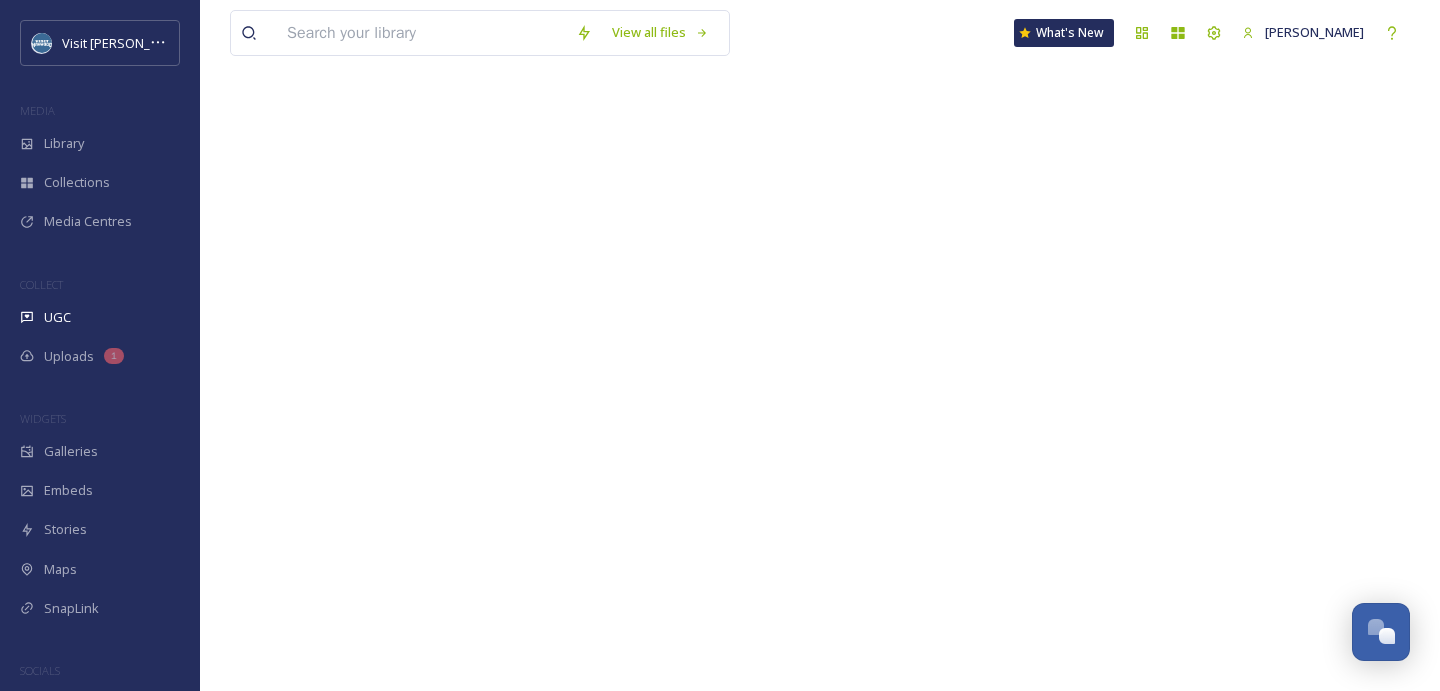 scroll, scrollTop: 0, scrollLeft: 0, axis: both 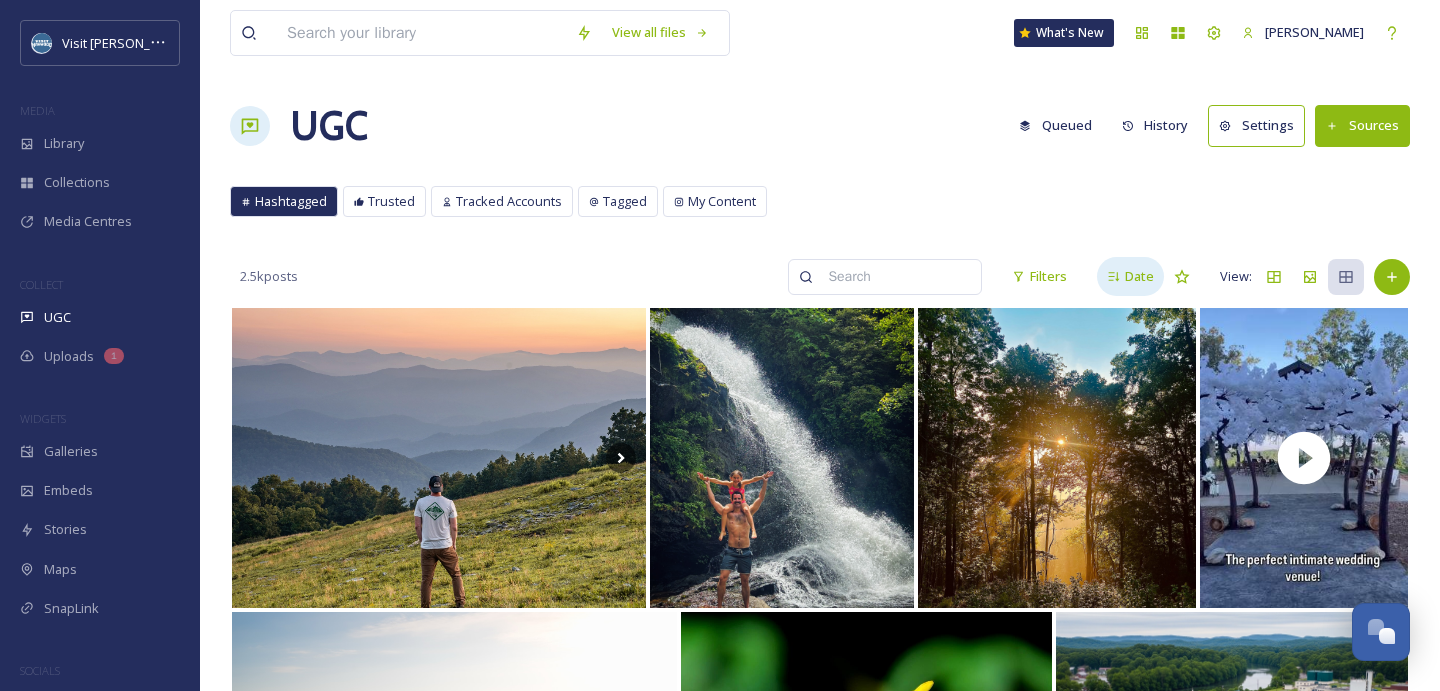 click on "Date" at bounding box center (1139, 276) 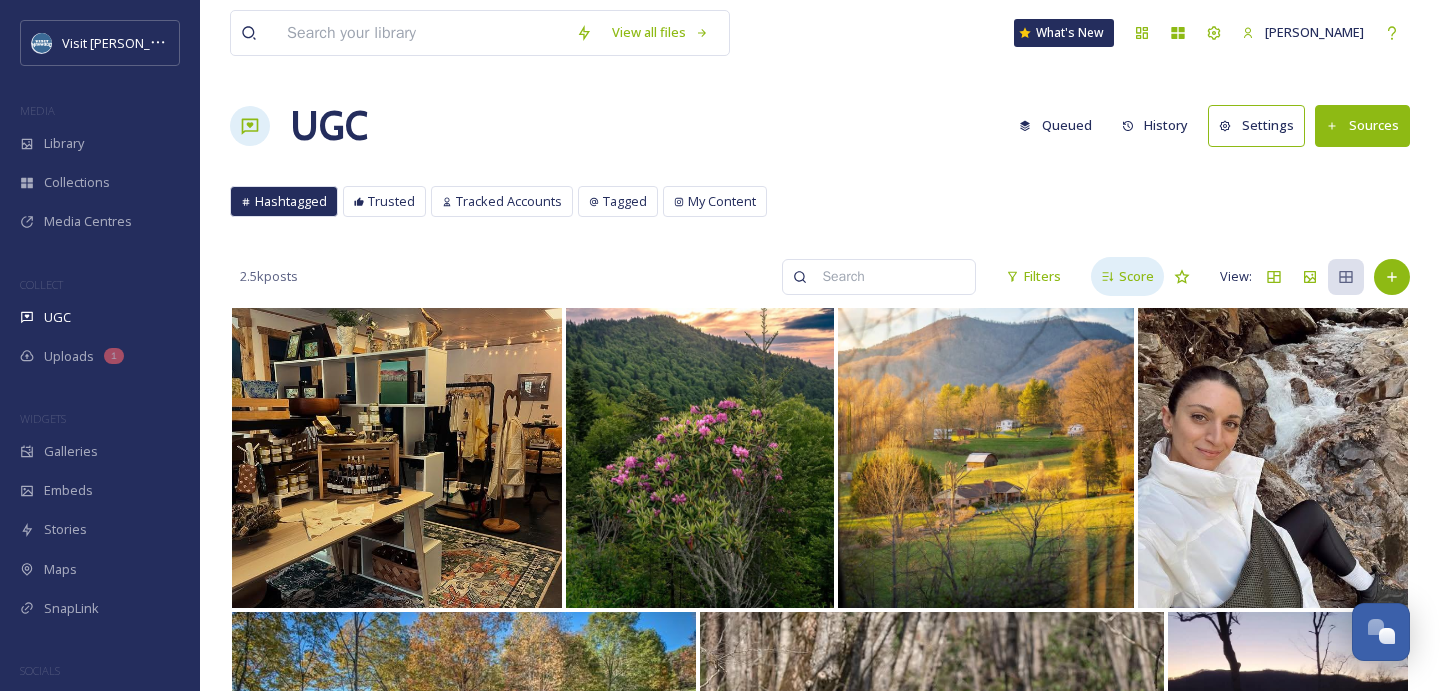 click on "Score" at bounding box center (1136, 276) 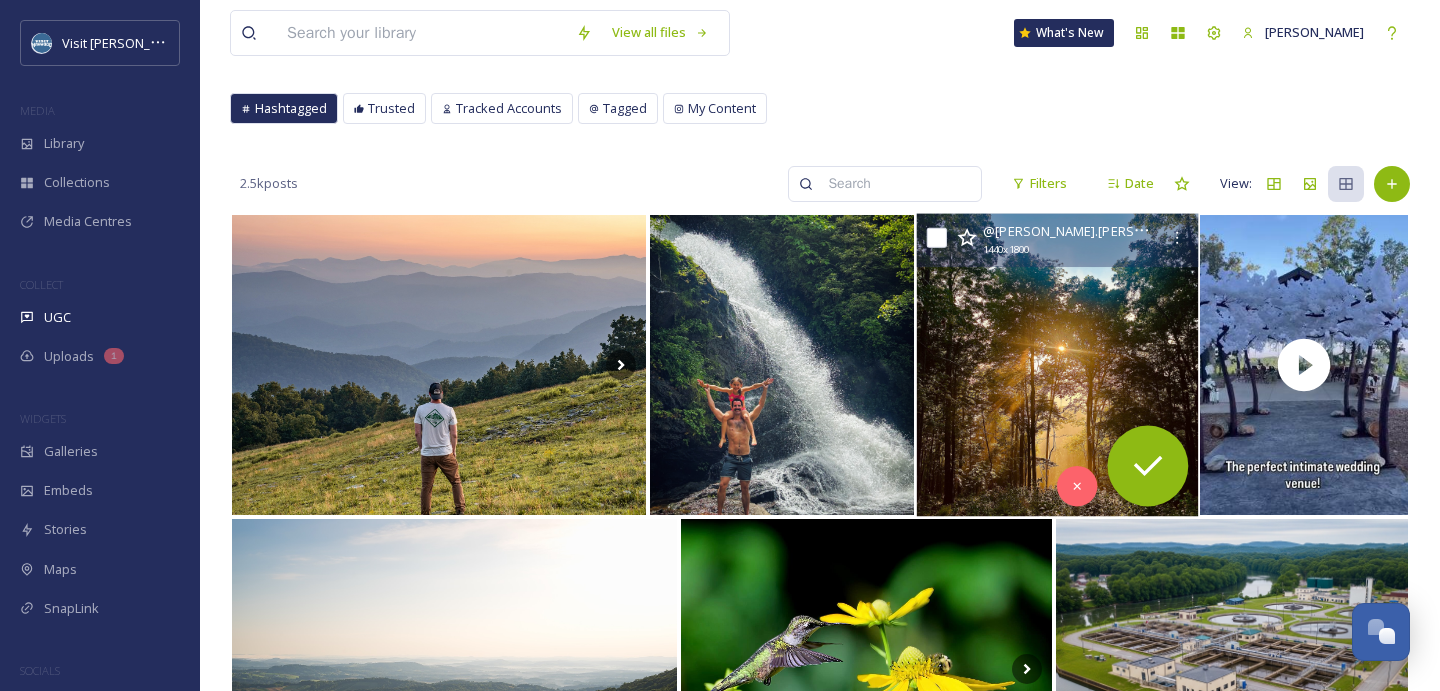 scroll, scrollTop: 71, scrollLeft: 0, axis: vertical 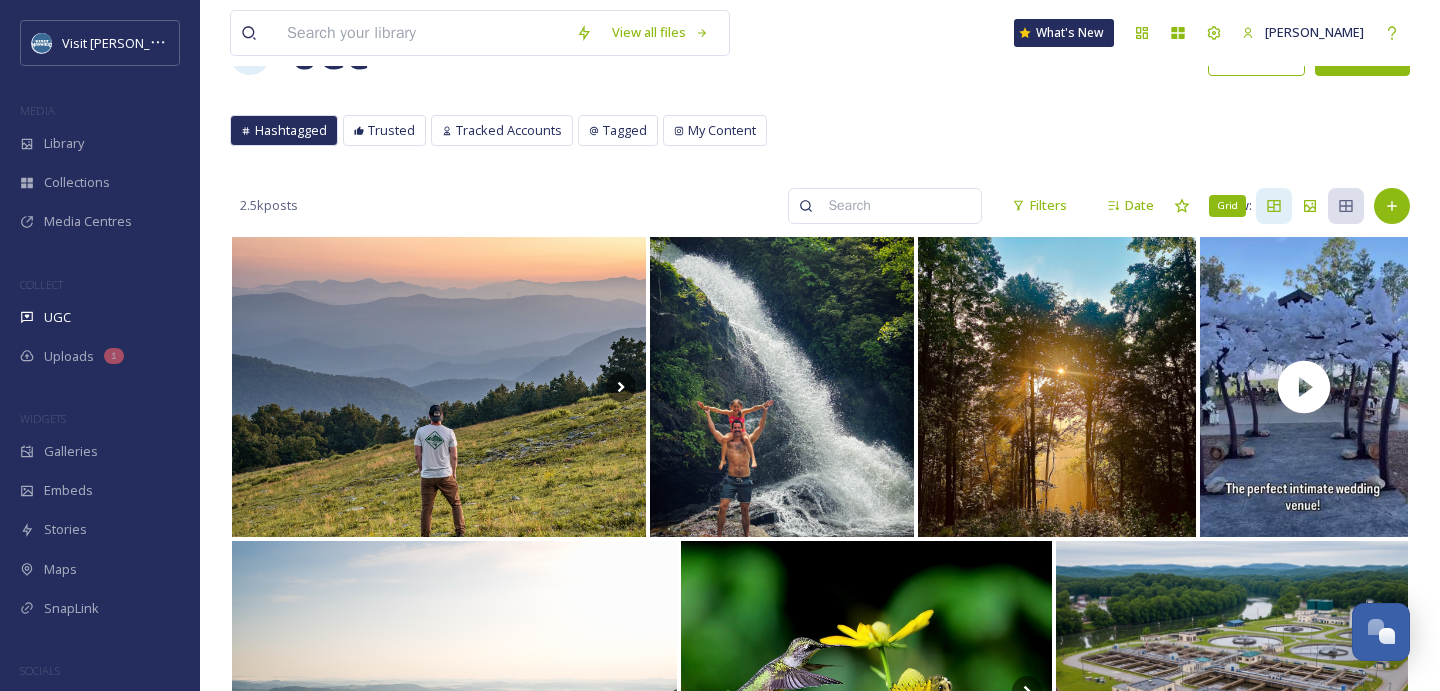 click 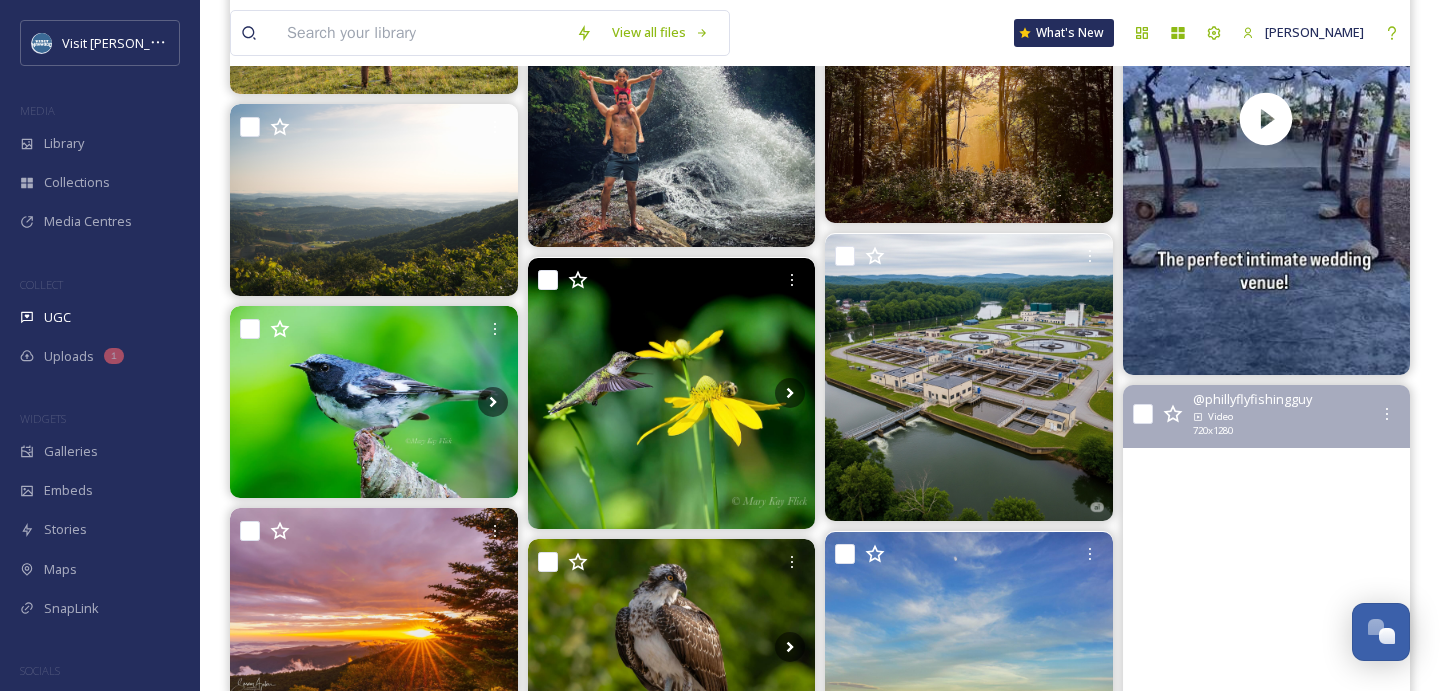 scroll, scrollTop: 781, scrollLeft: 0, axis: vertical 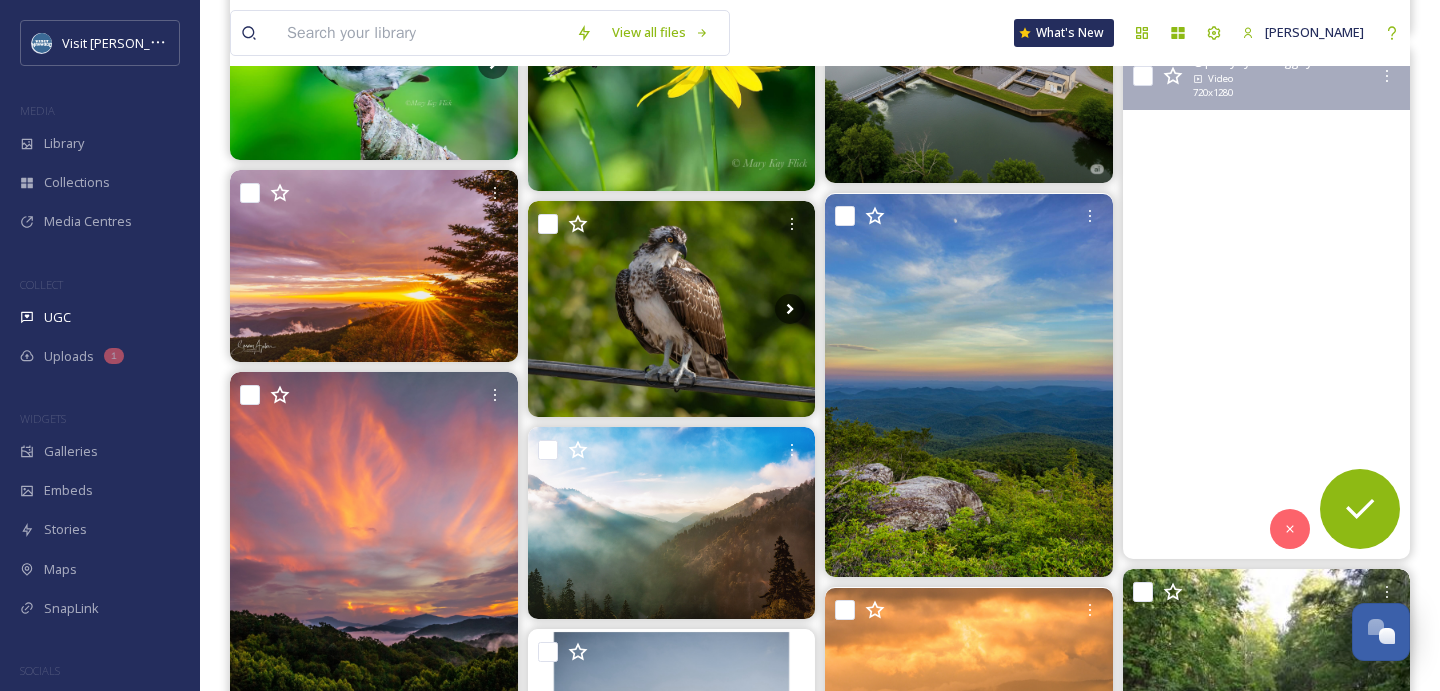 click at bounding box center (1266, 303) 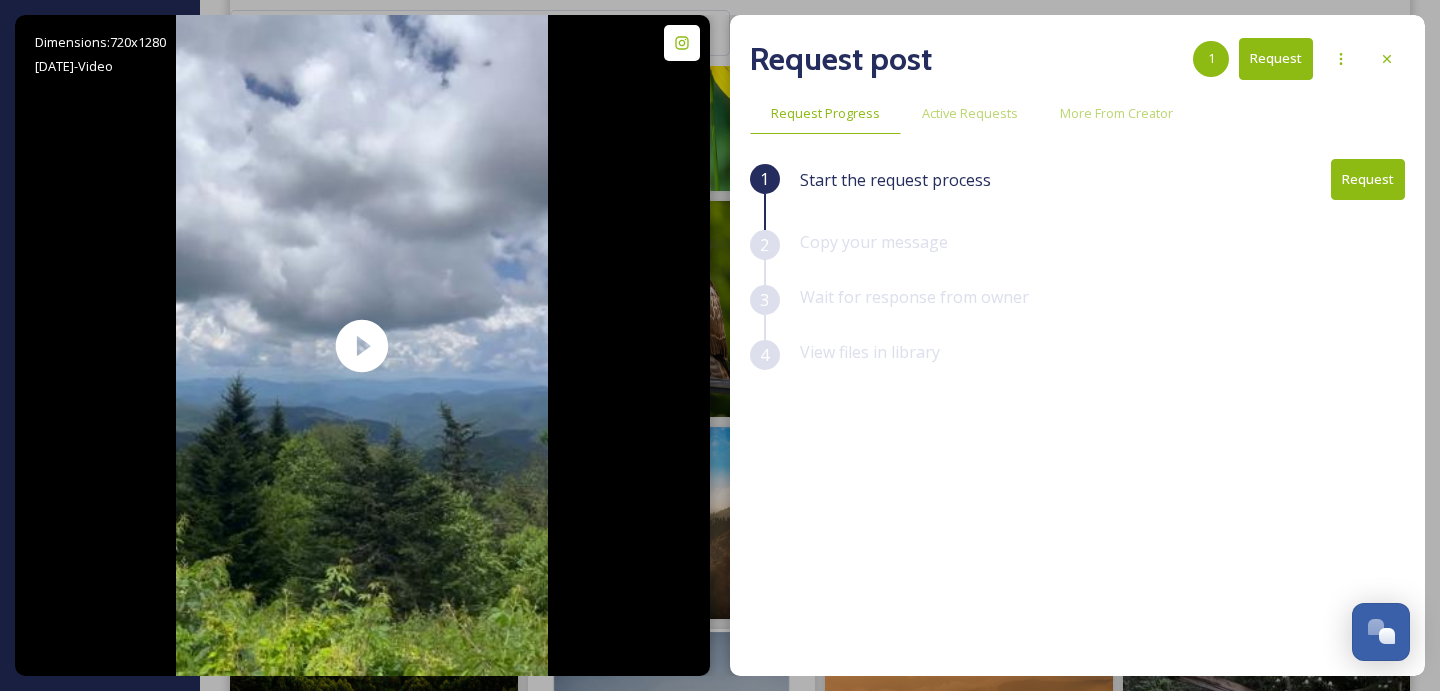 click on "Request" at bounding box center (1368, 179) 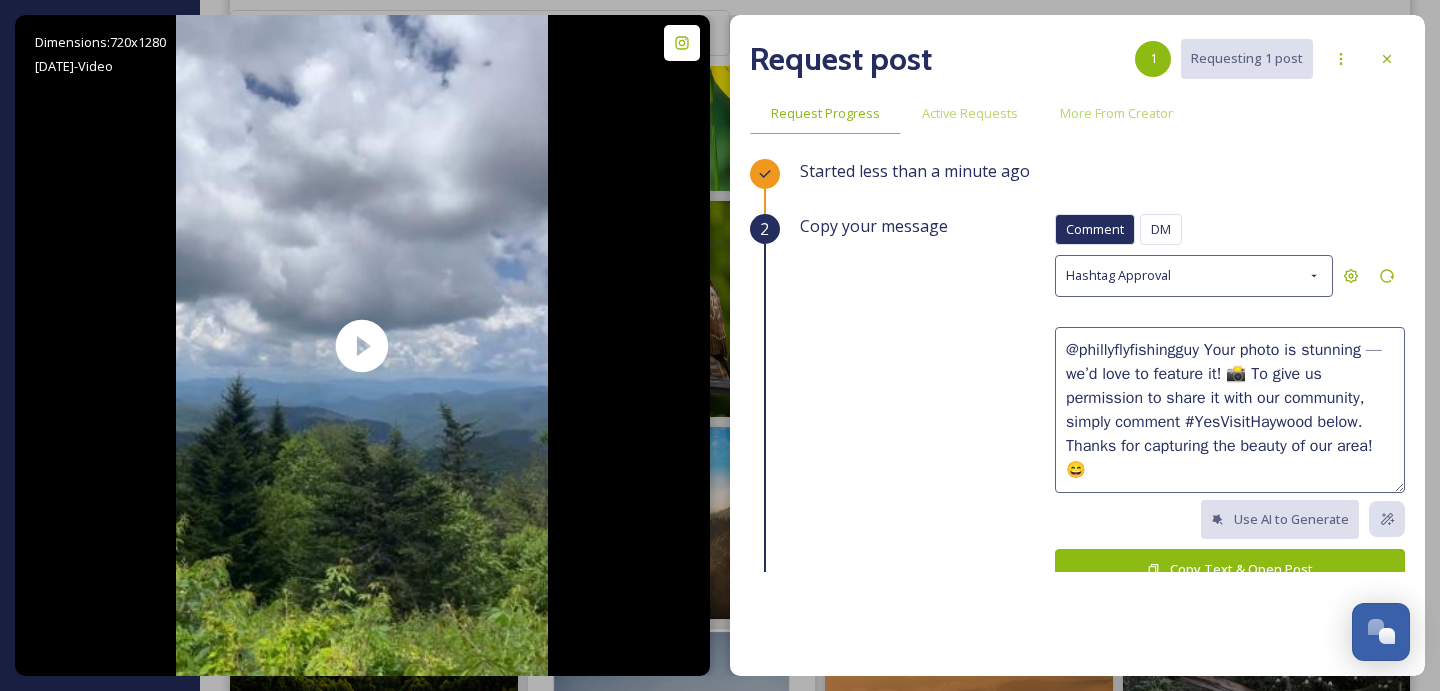 click on "Copy Text & Open Post" at bounding box center (1230, 569) 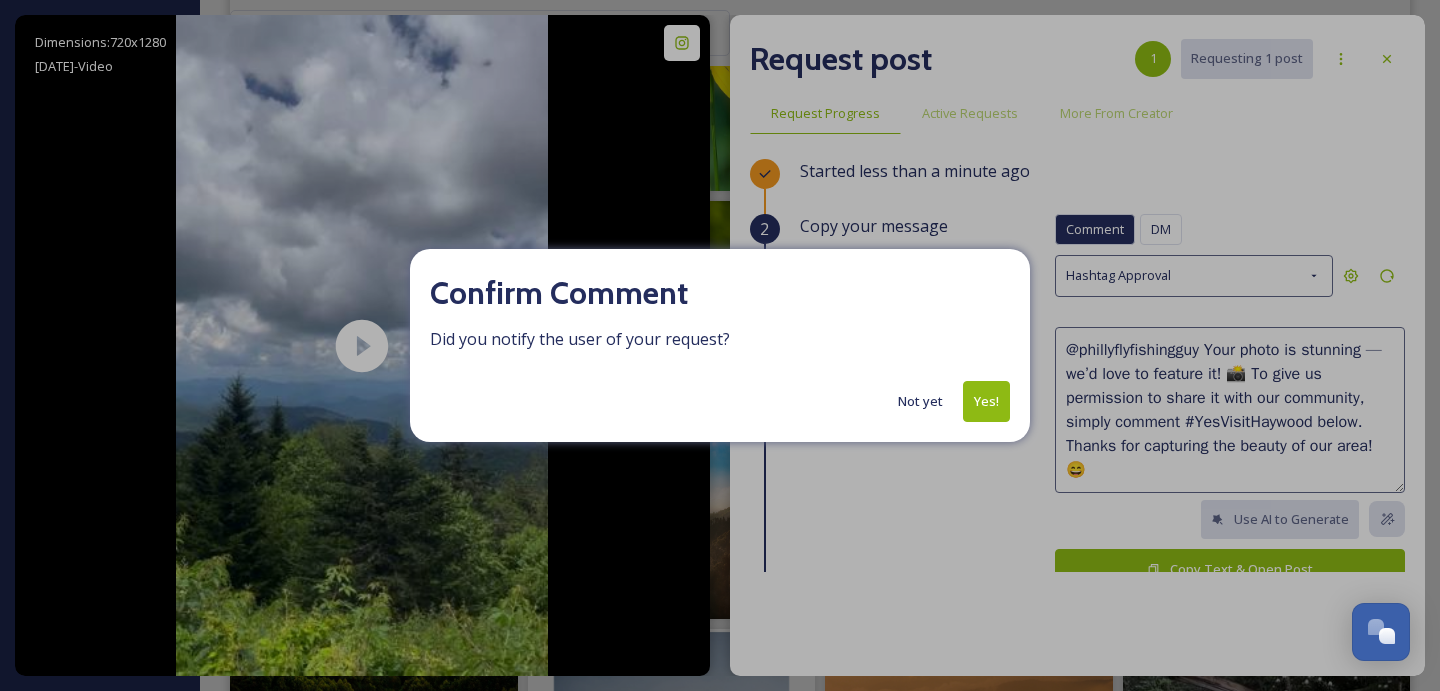 click on "Yes!" at bounding box center [986, 401] 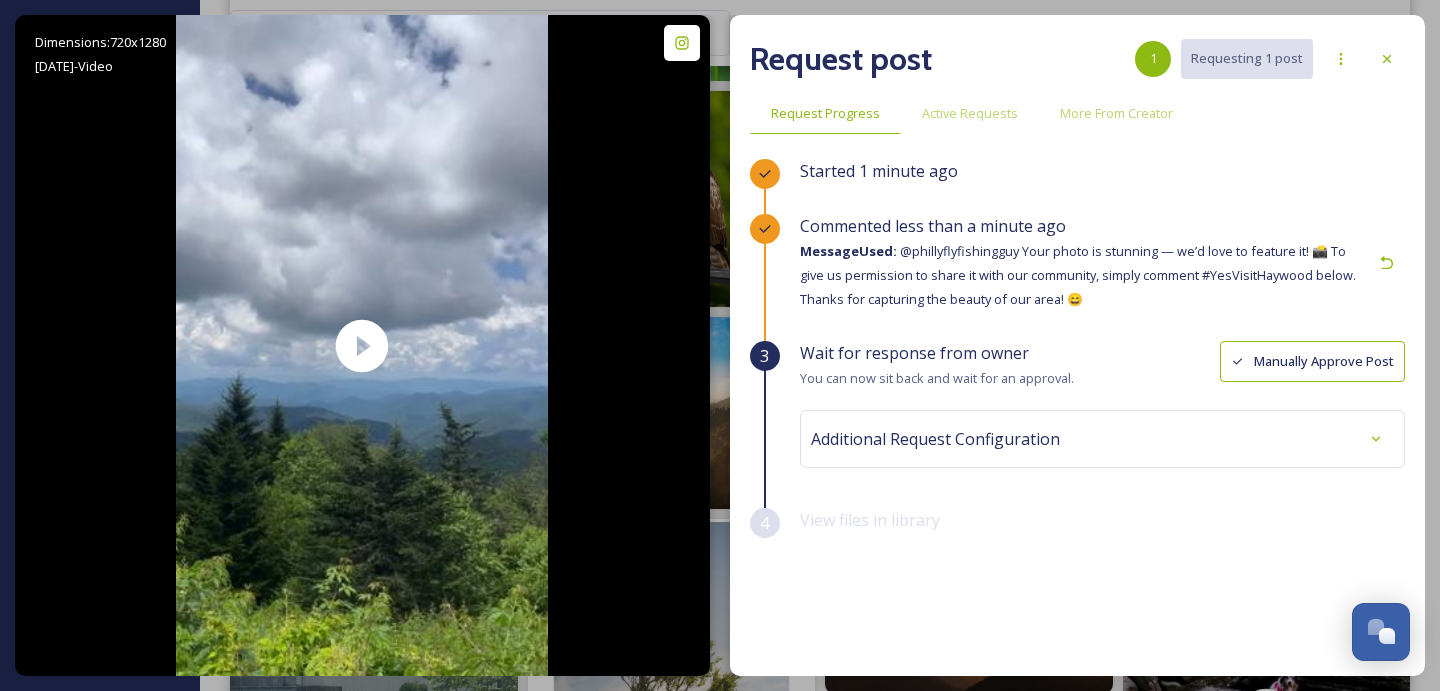 scroll, scrollTop: 984, scrollLeft: 0, axis: vertical 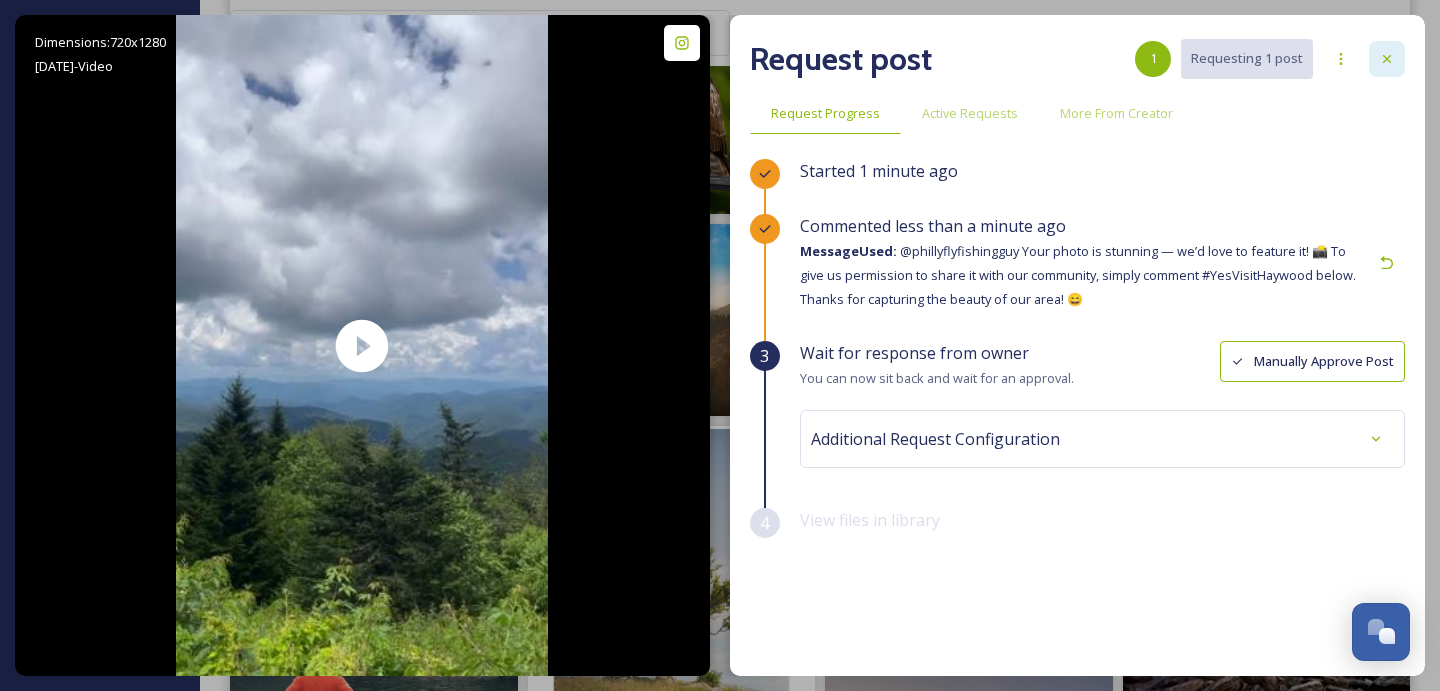 click 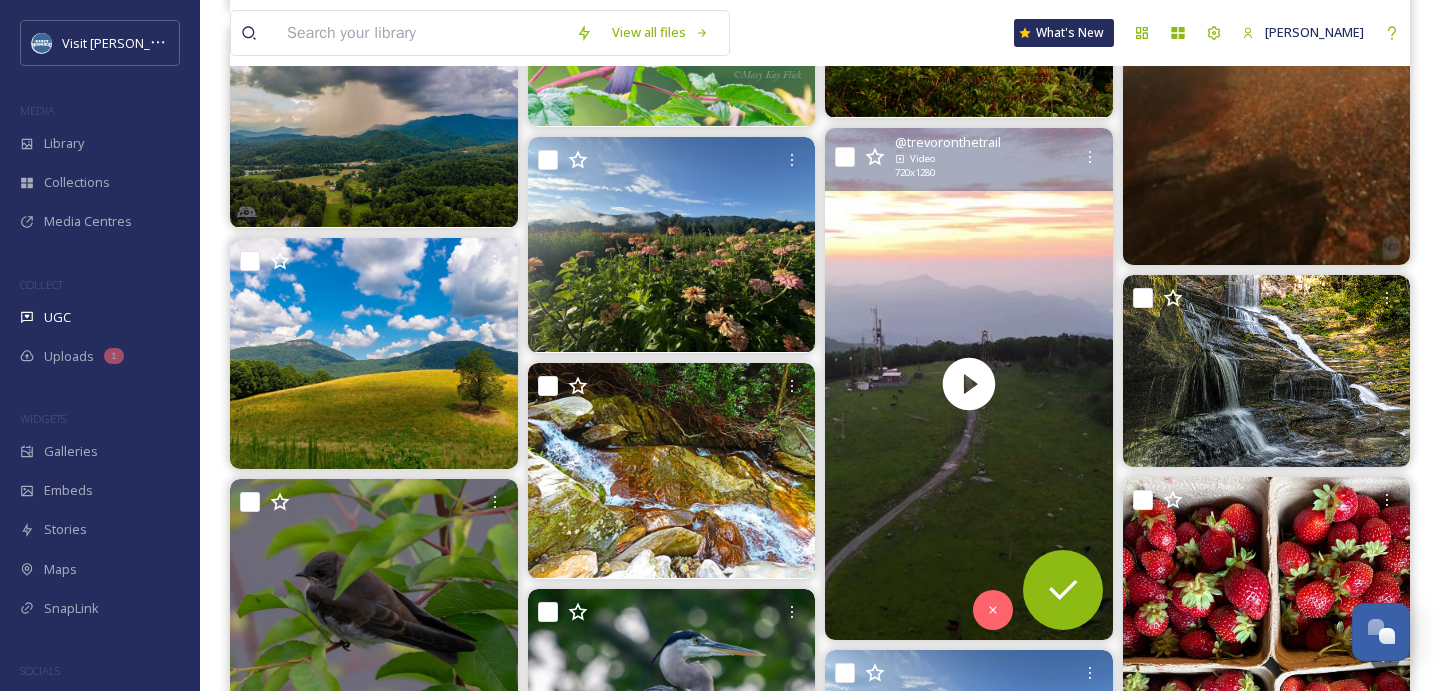 scroll, scrollTop: 4044, scrollLeft: 0, axis: vertical 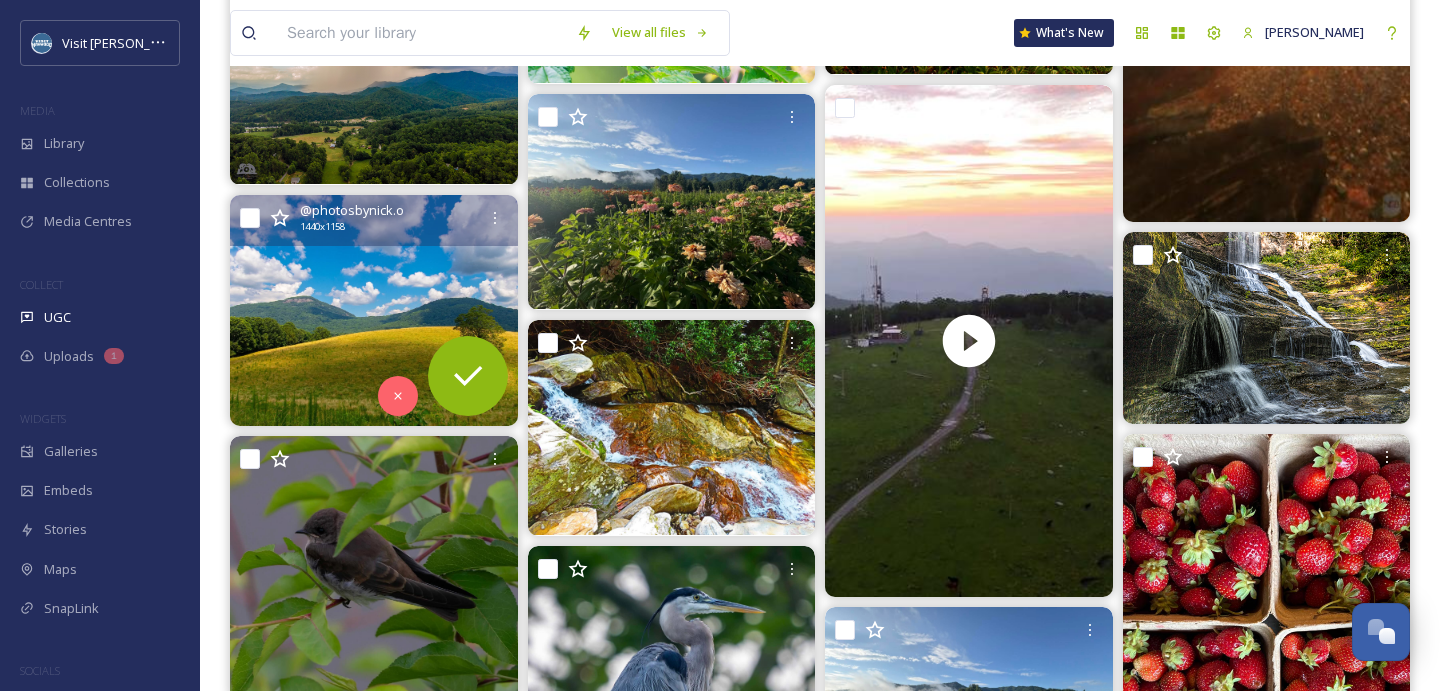 click at bounding box center (374, 310) 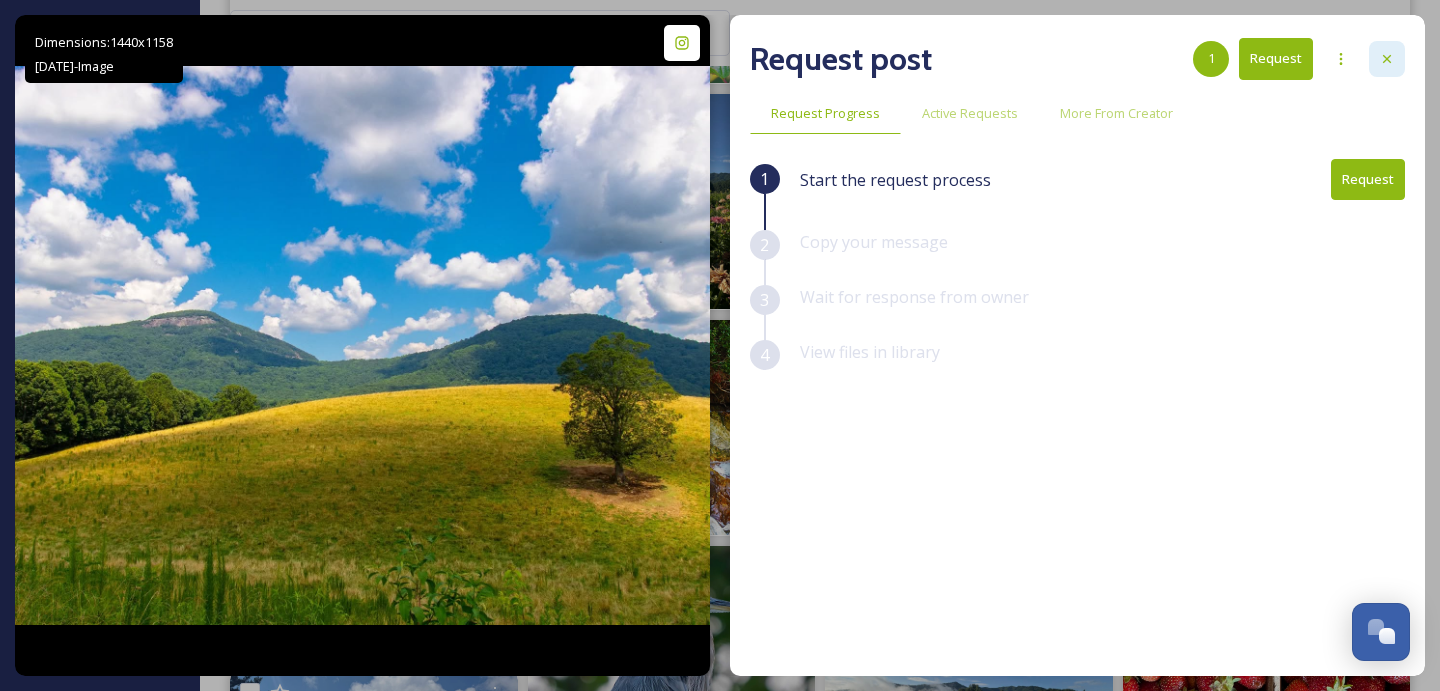 click 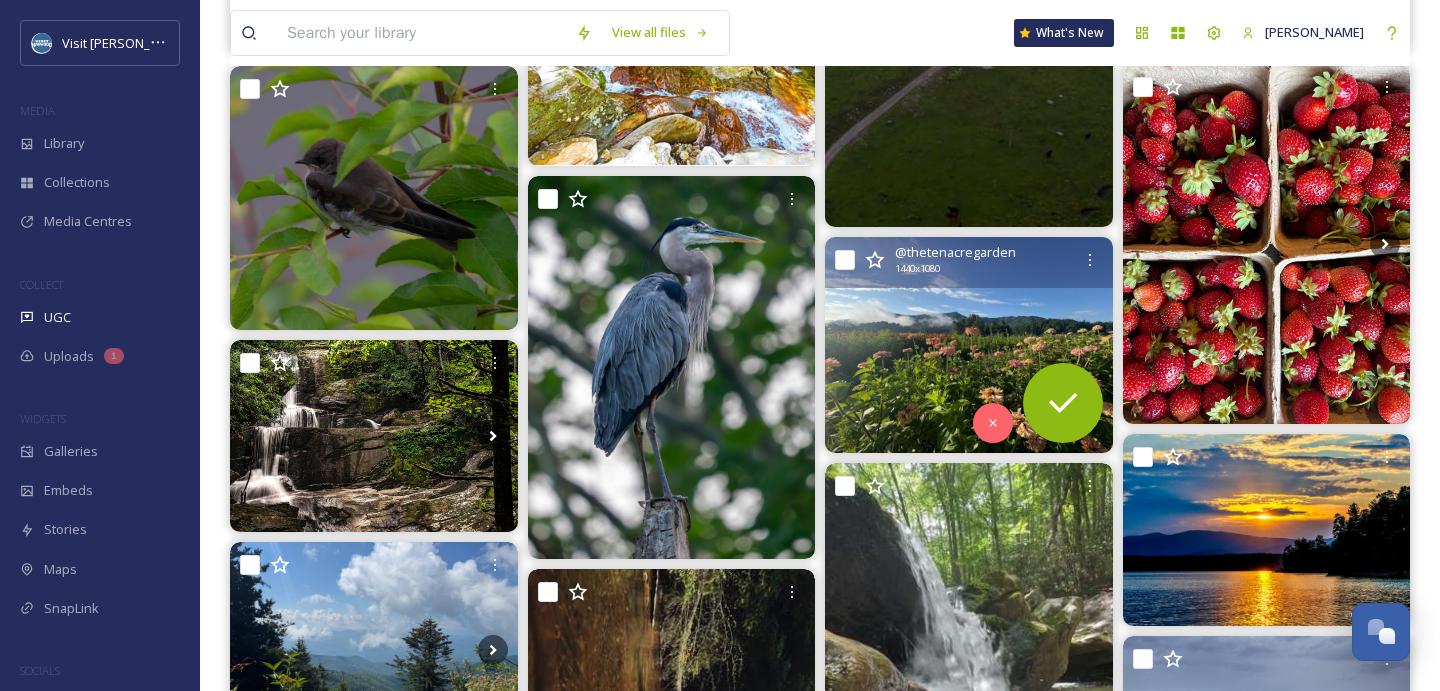 scroll, scrollTop: 4515, scrollLeft: 0, axis: vertical 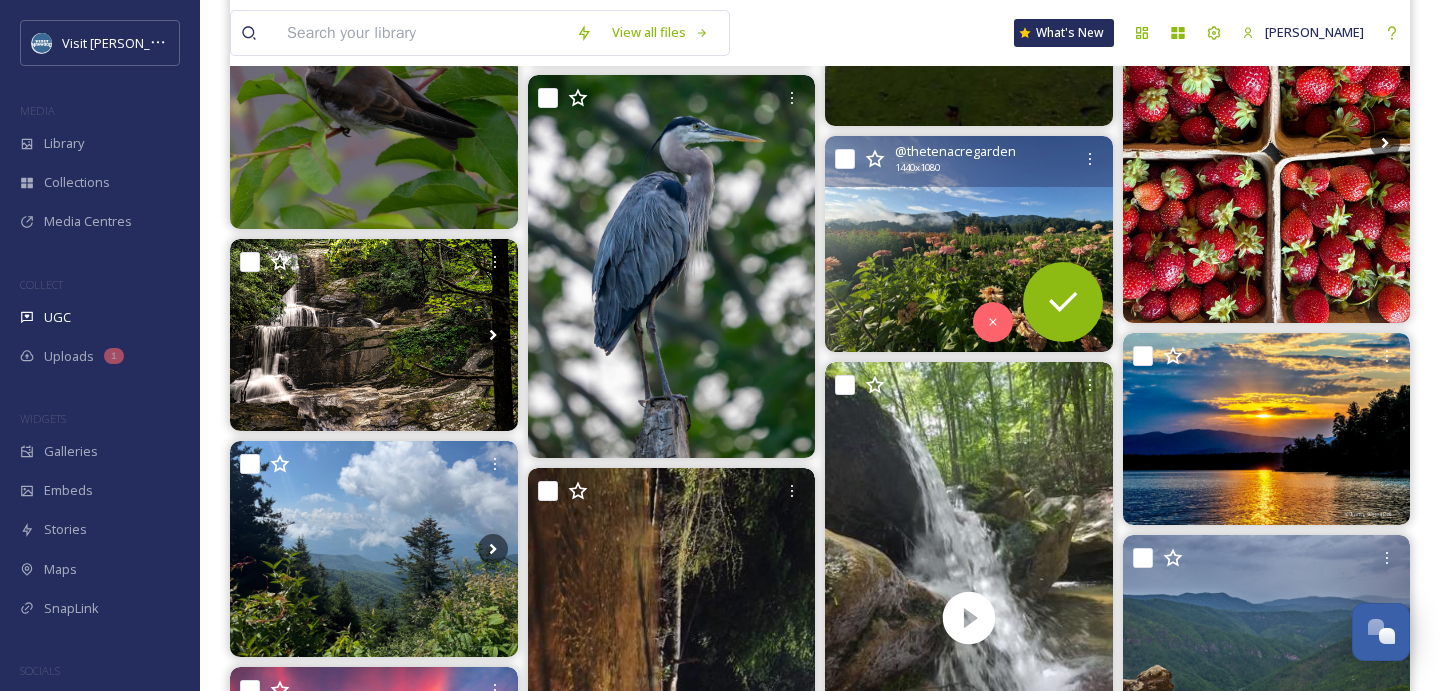 click at bounding box center (969, 244) 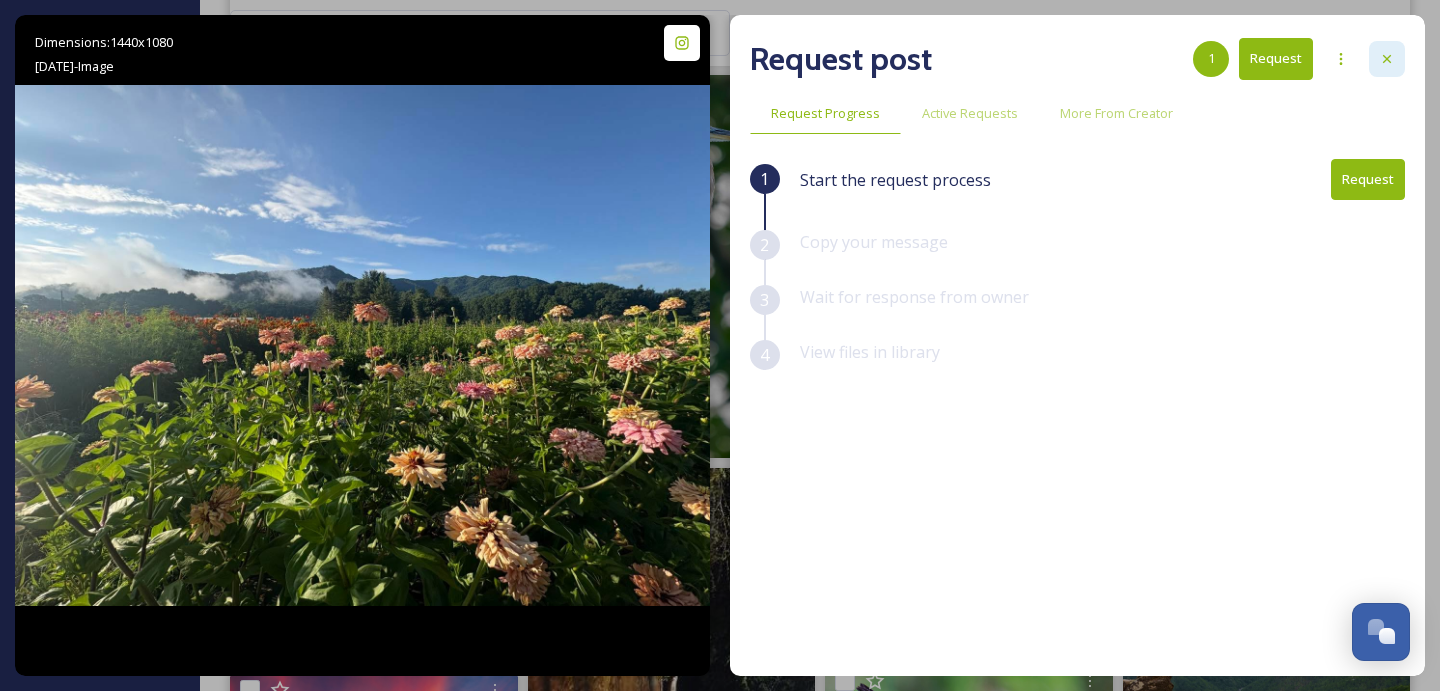 click 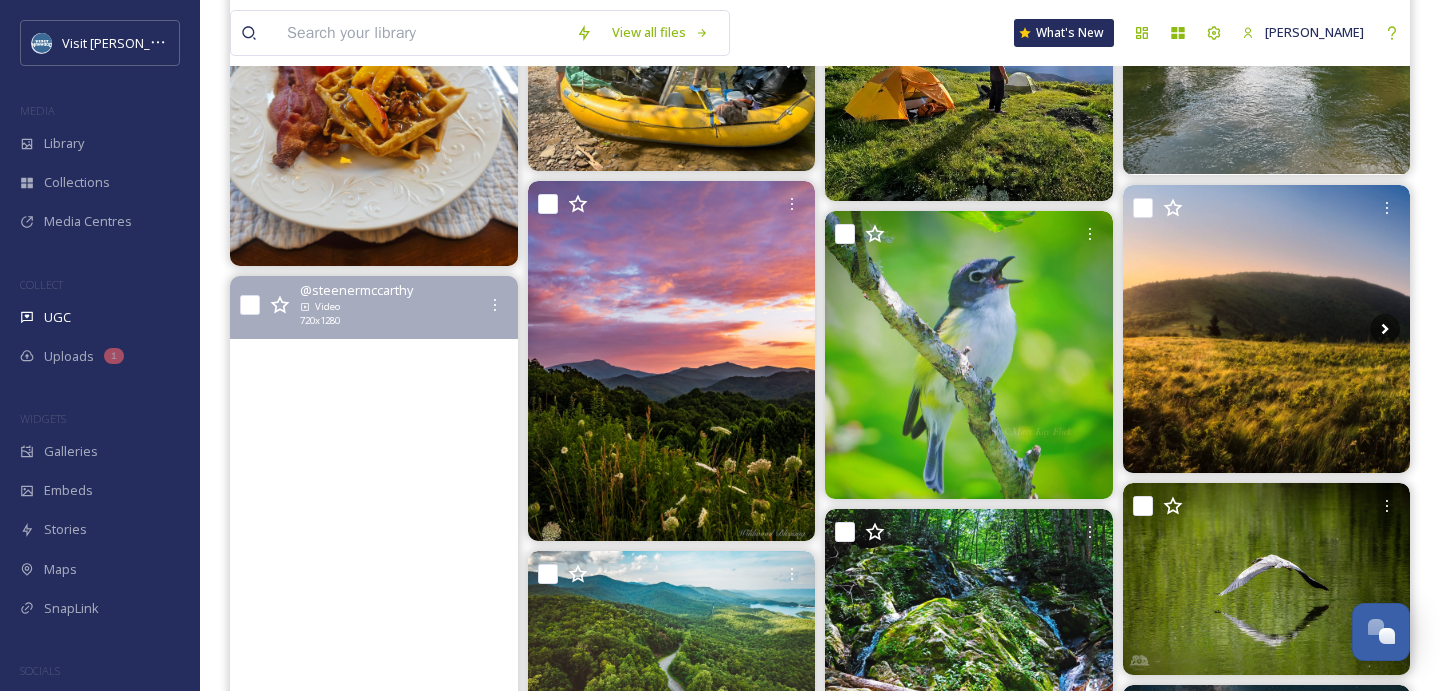 scroll, scrollTop: 6306, scrollLeft: 0, axis: vertical 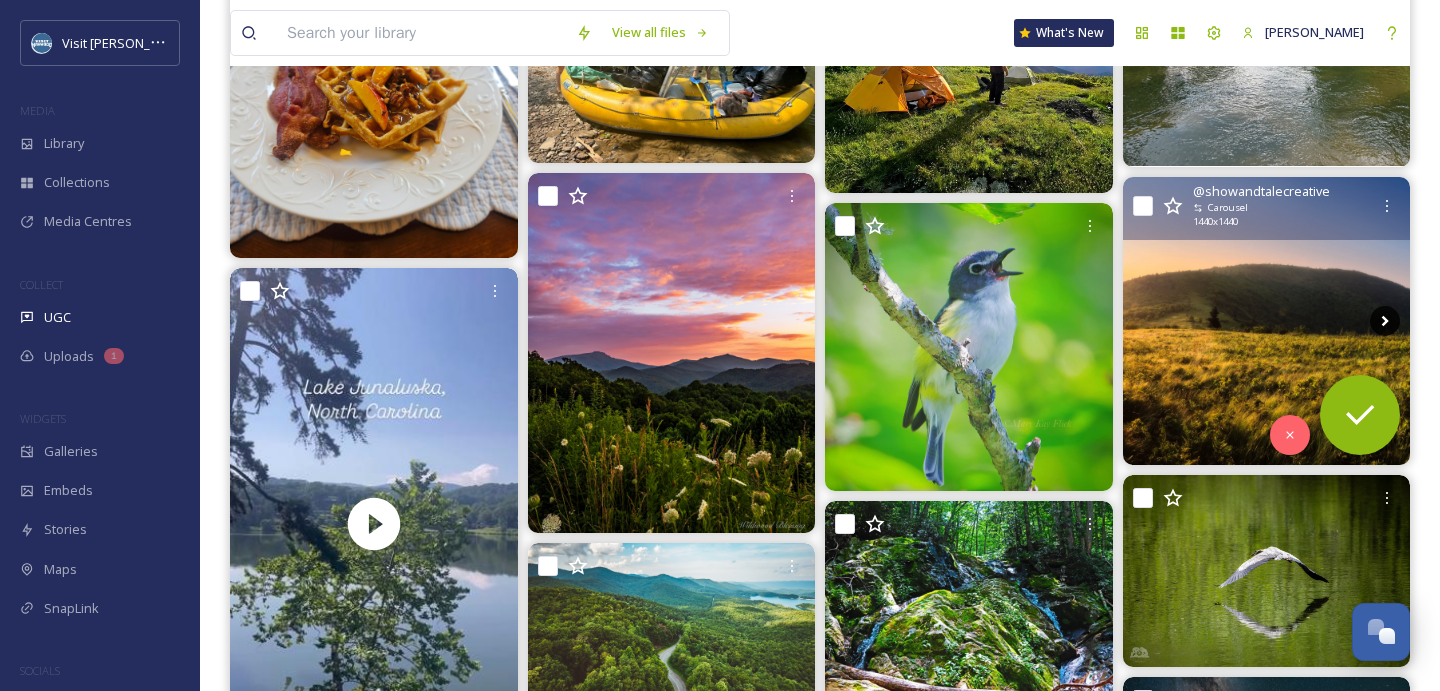 click 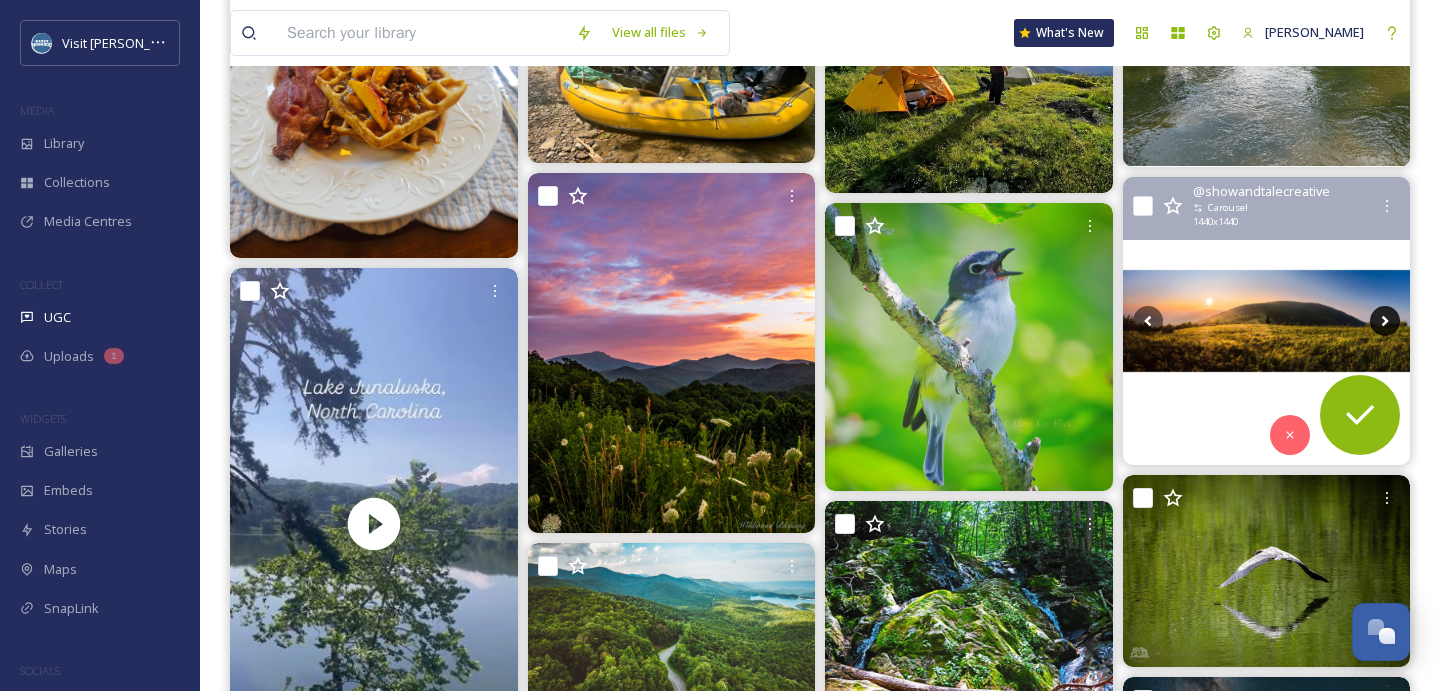 click 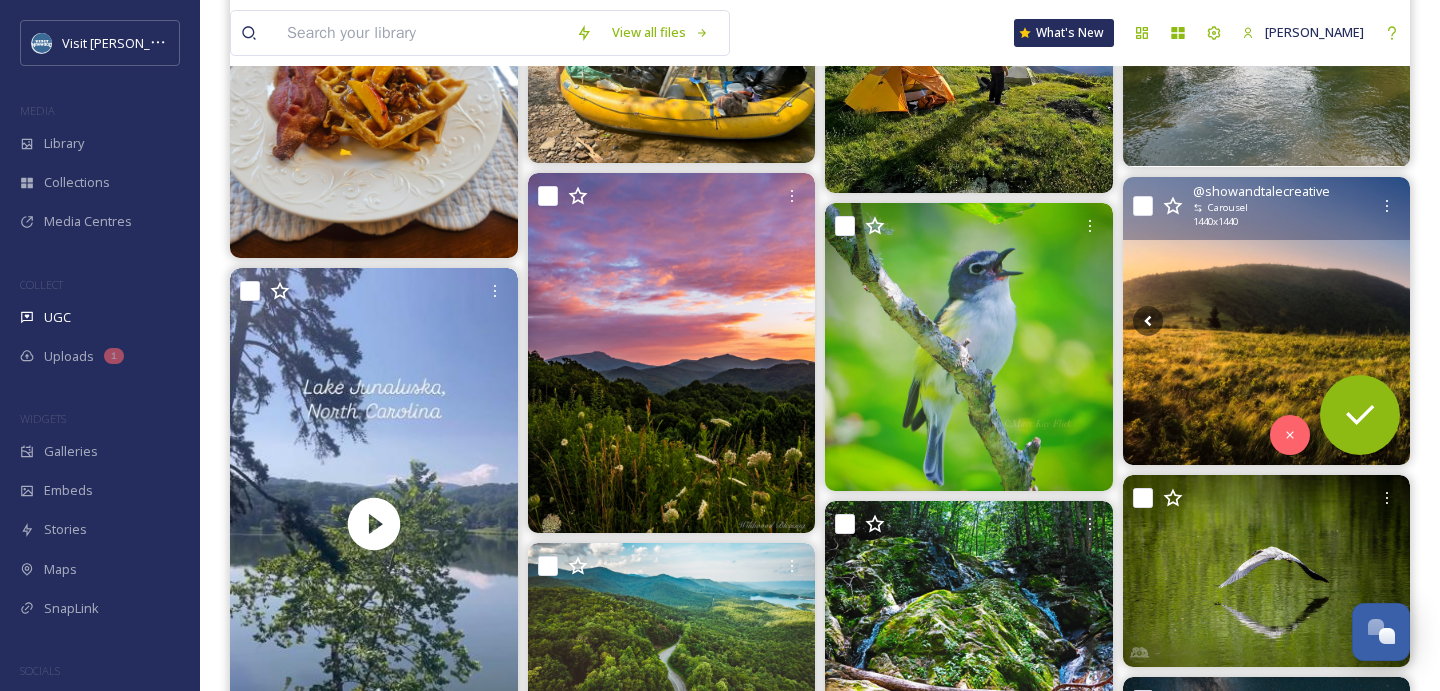 click at bounding box center (1267, 321) 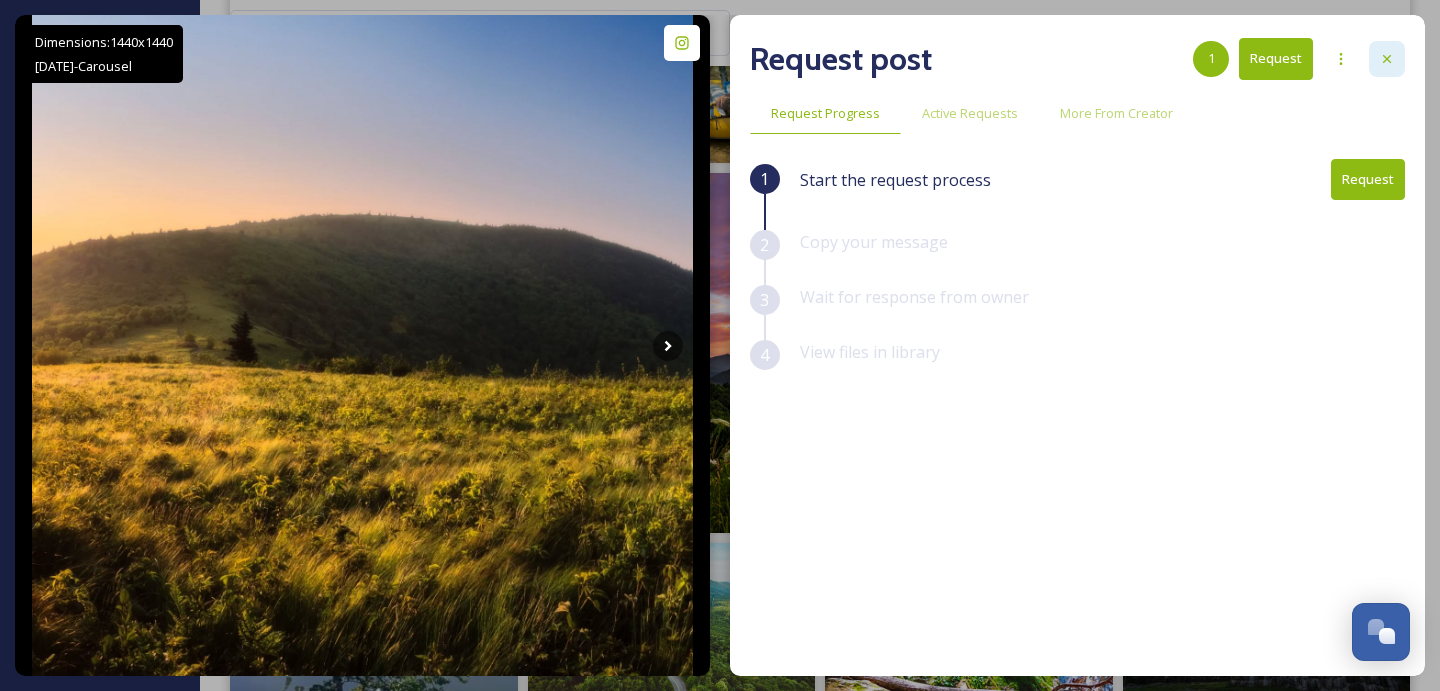 click 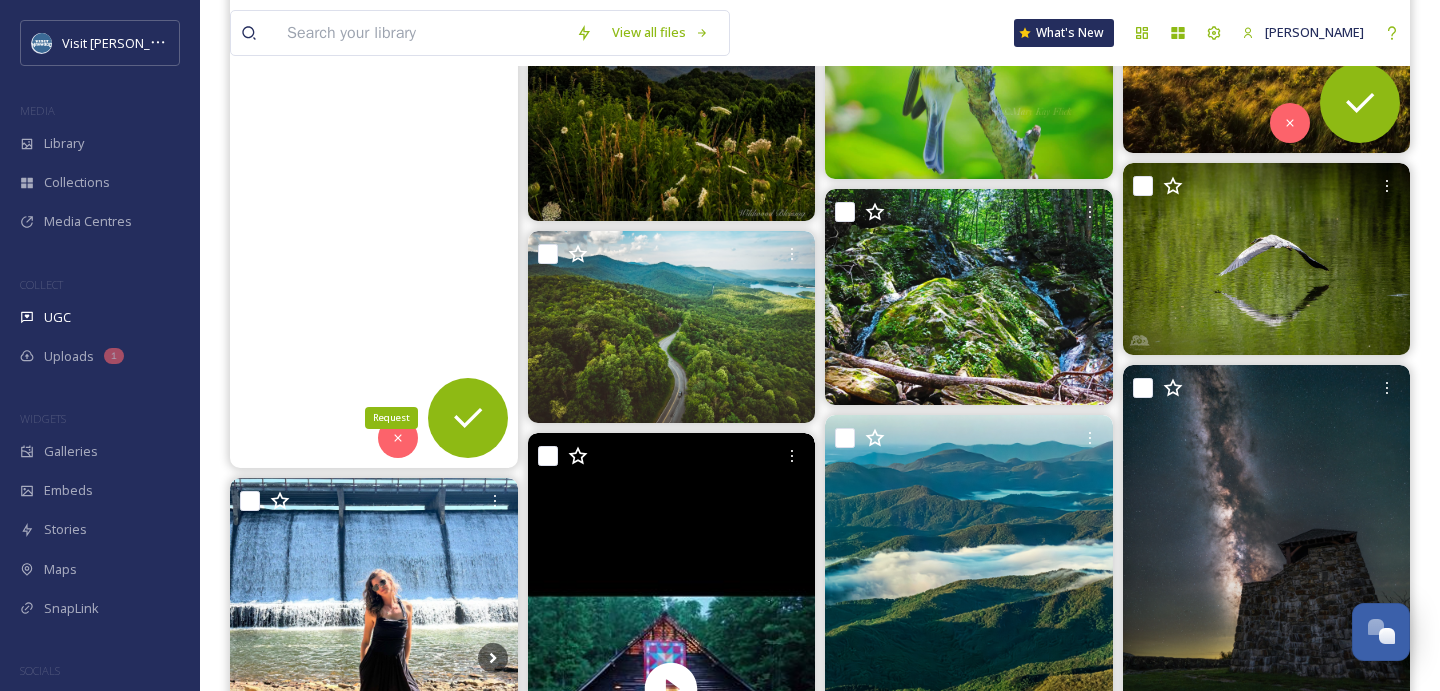 scroll, scrollTop: 6612, scrollLeft: 0, axis: vertical 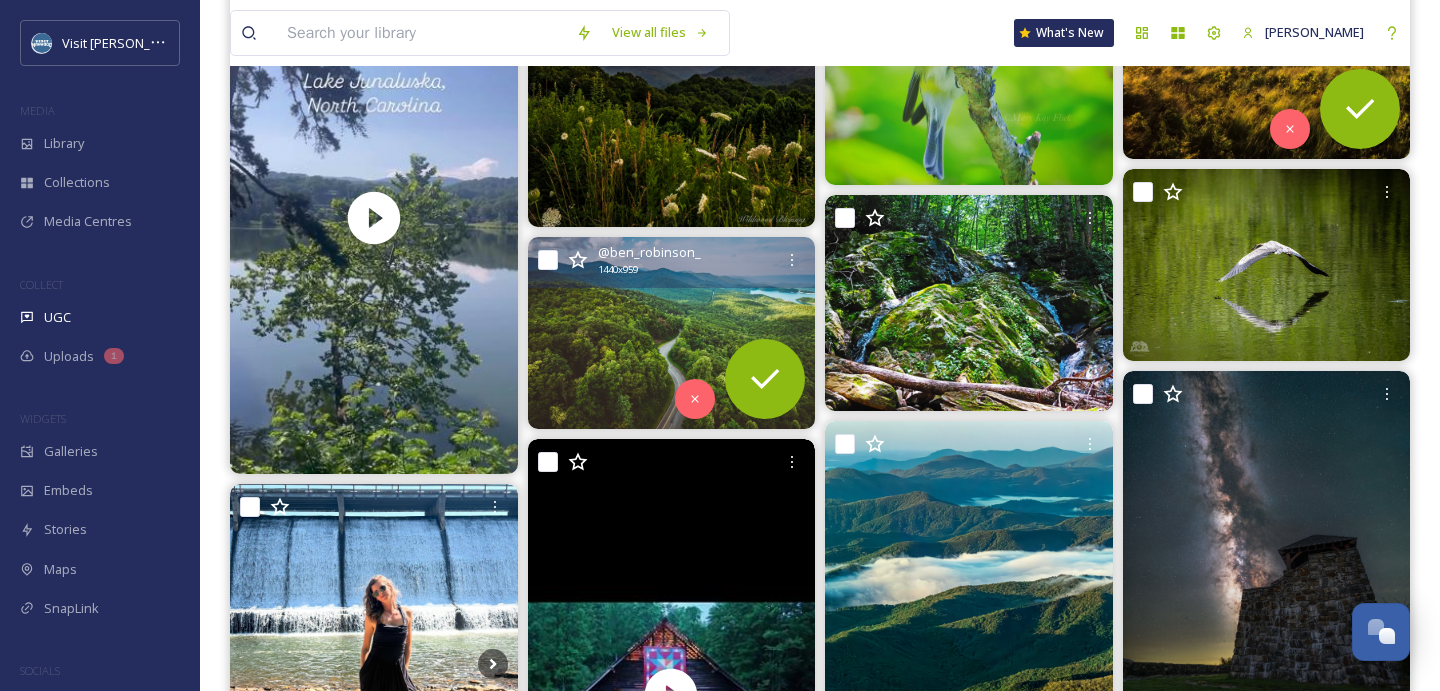 click at bounding box center [672, 332] 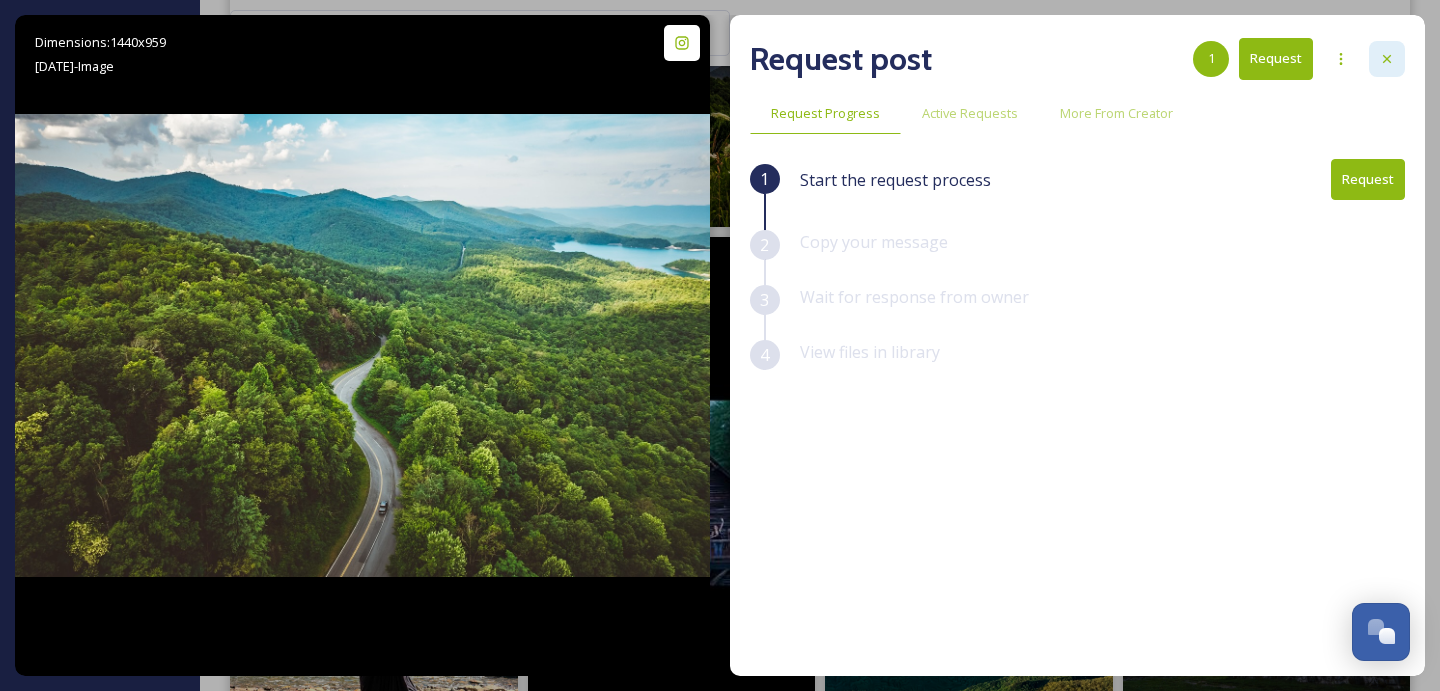 click 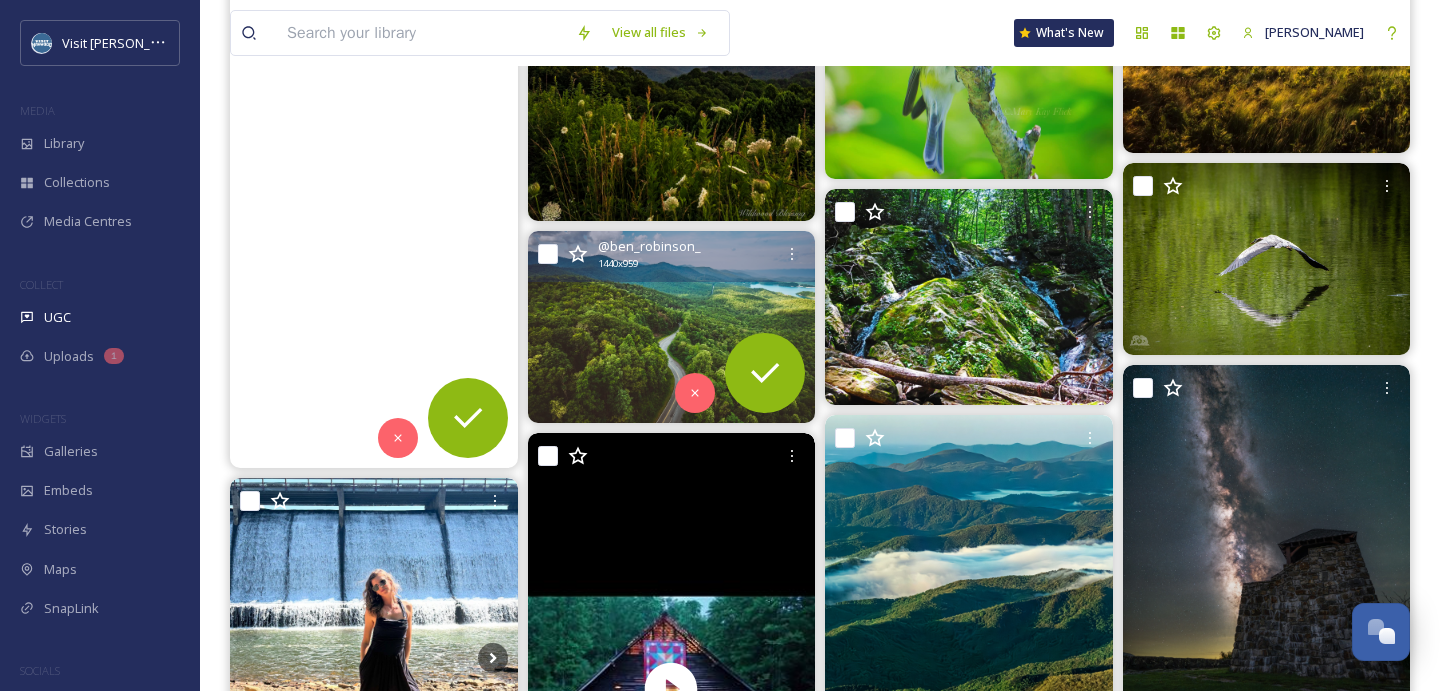 click at bounding box center (374, 212) 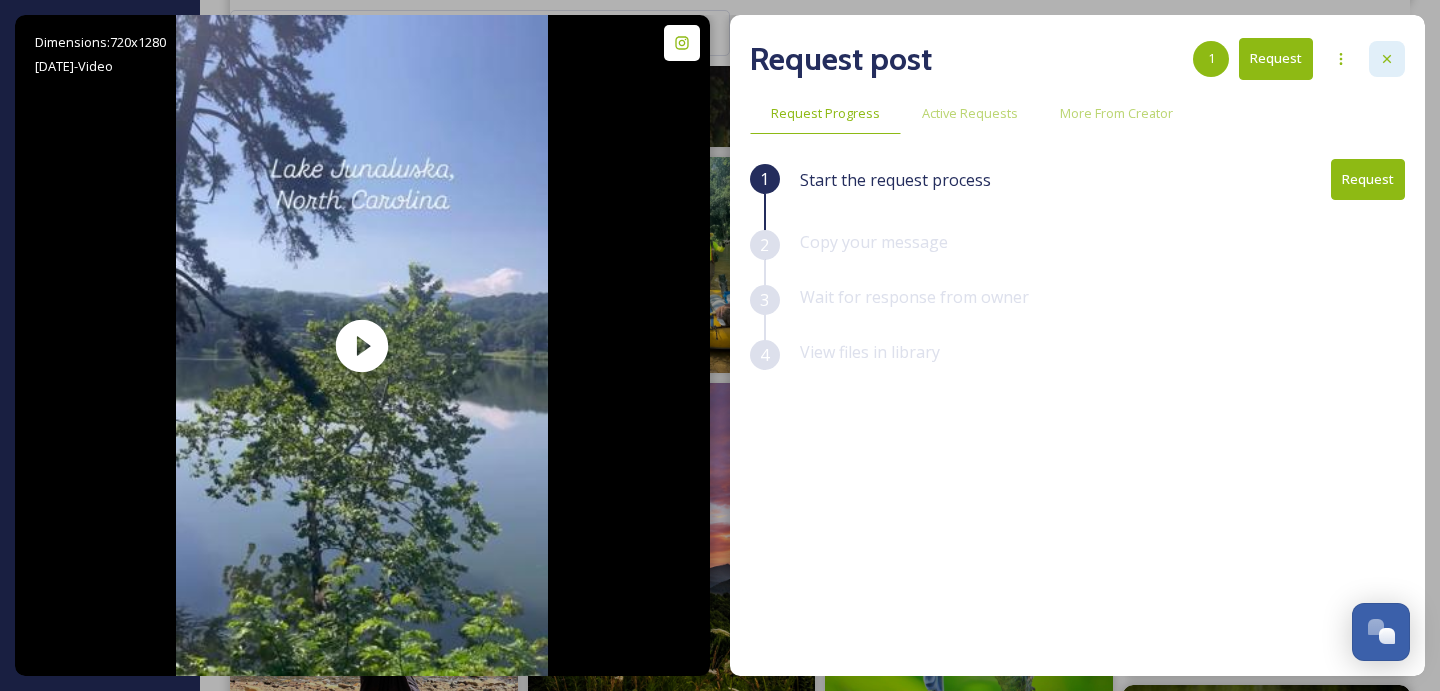 click 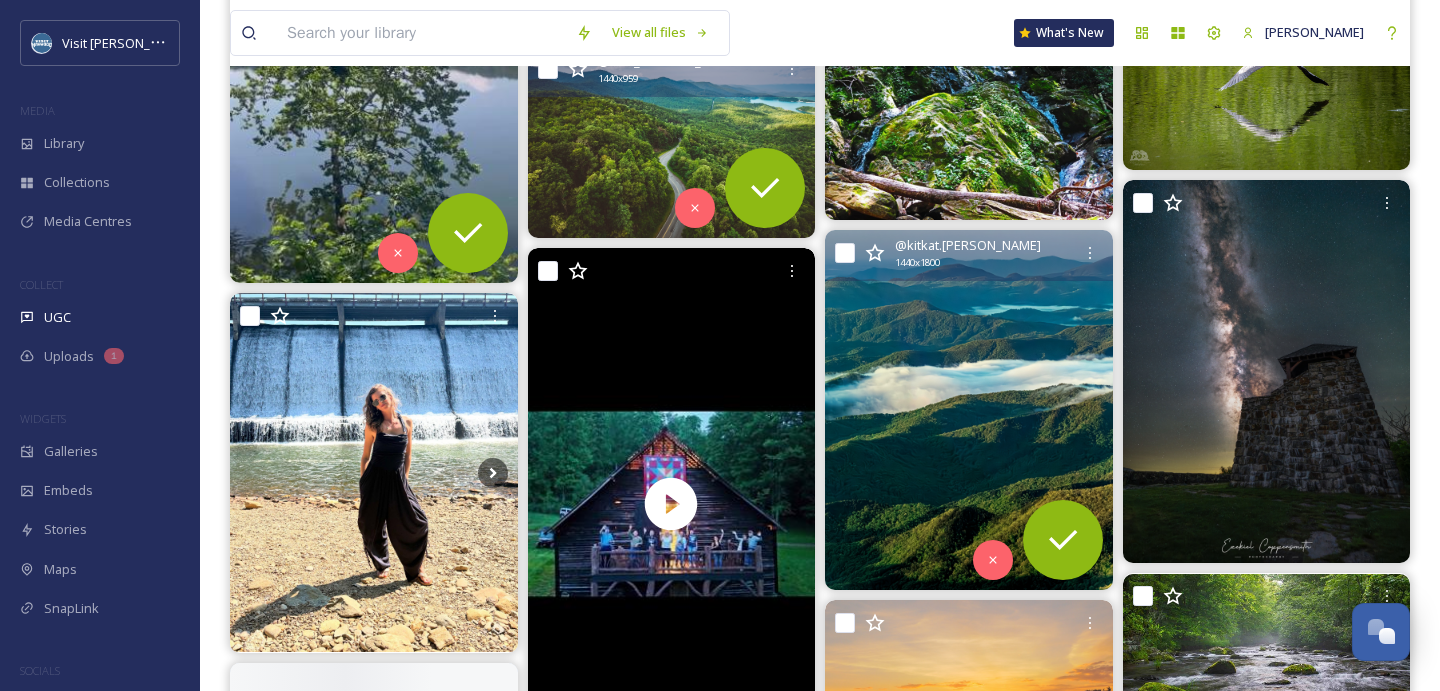 scroll, scrollTop: 6846, scrollLeft: 0, axis: vertical 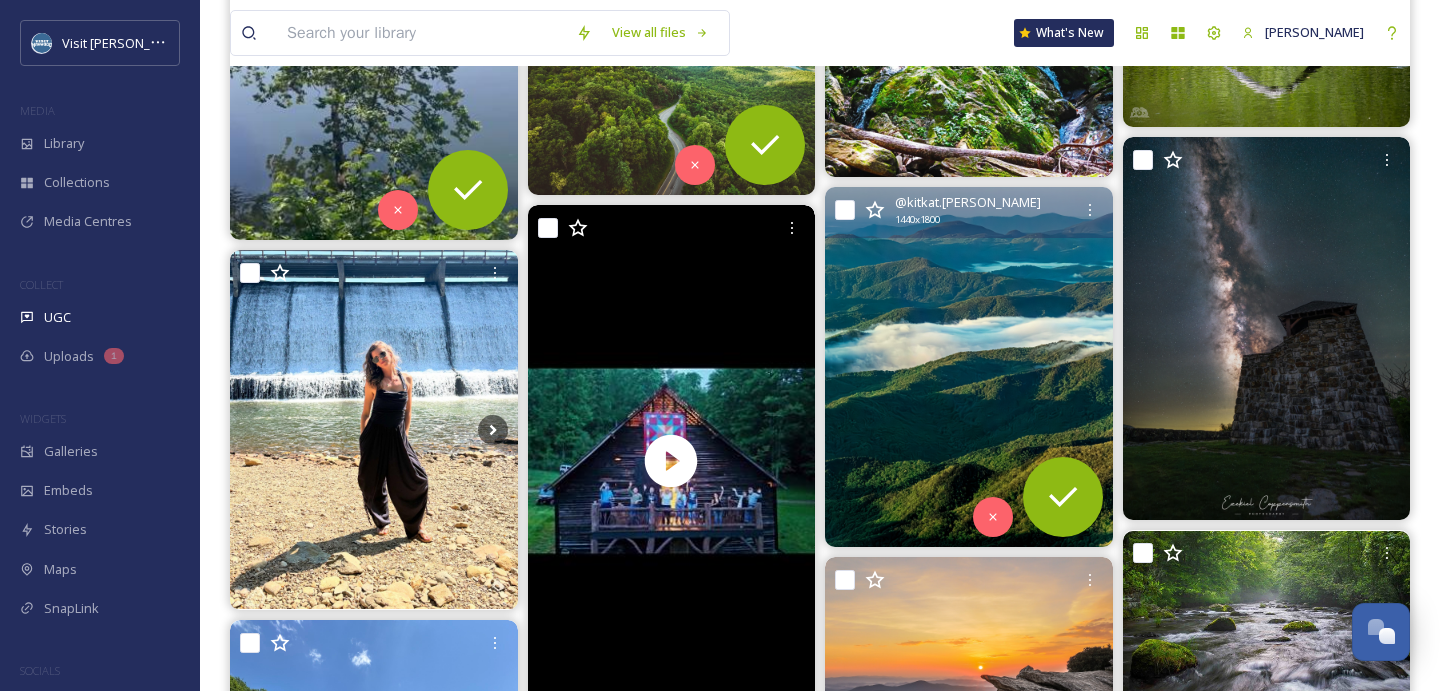 click at bounding box center [969, 366] 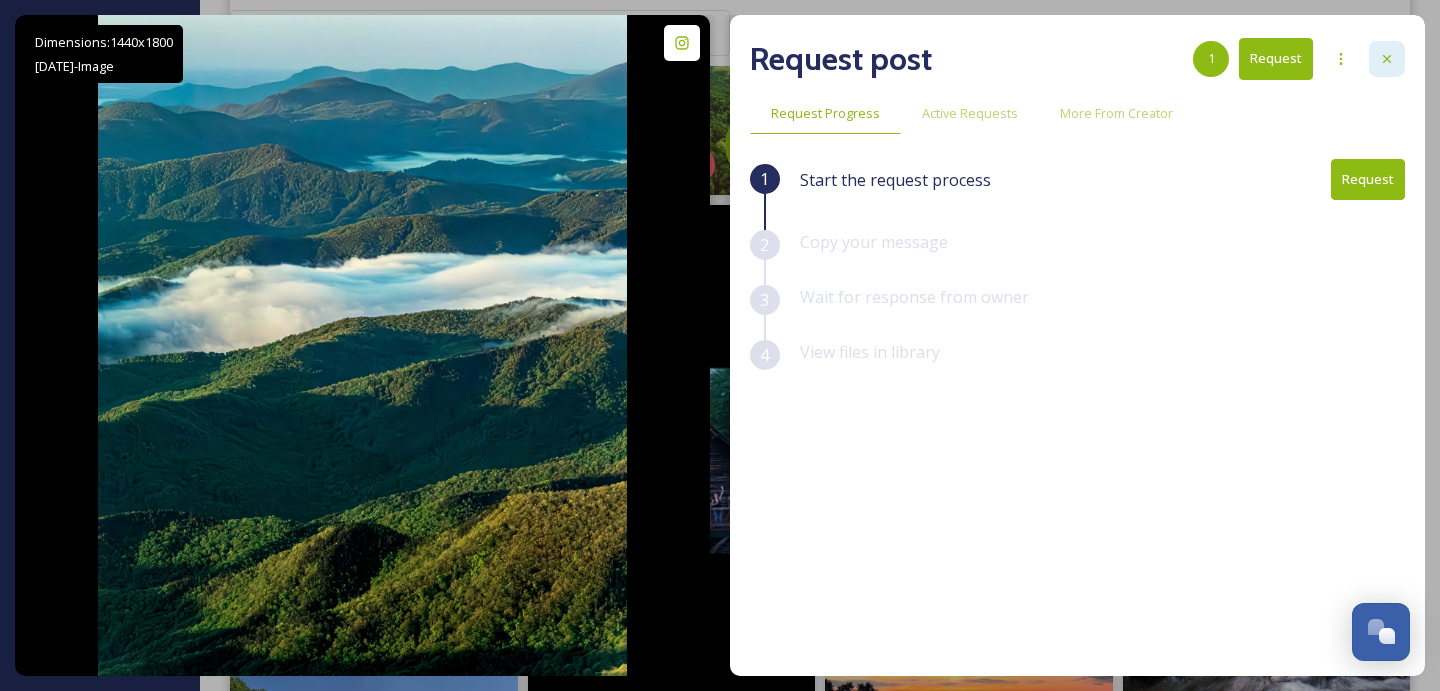 click 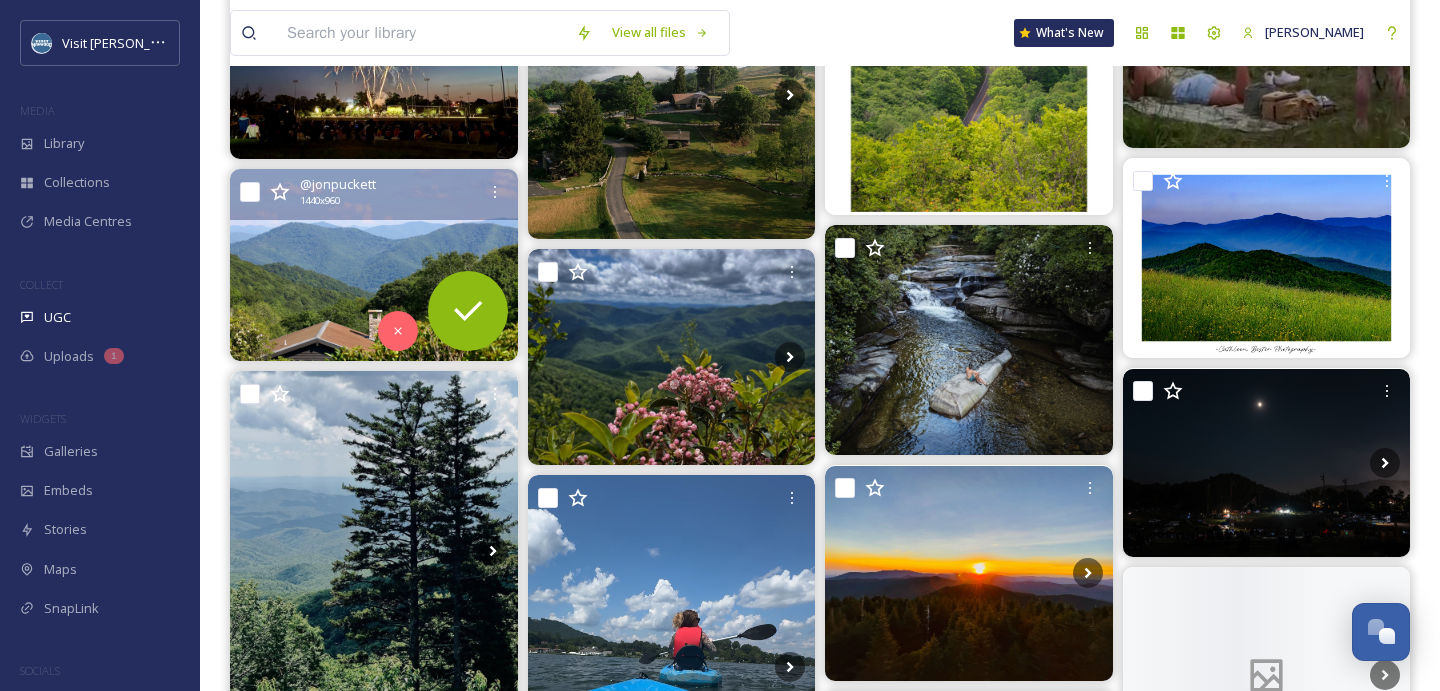 scroll, scrollTop: 8241, scrollLeft: 0, axis: vertical 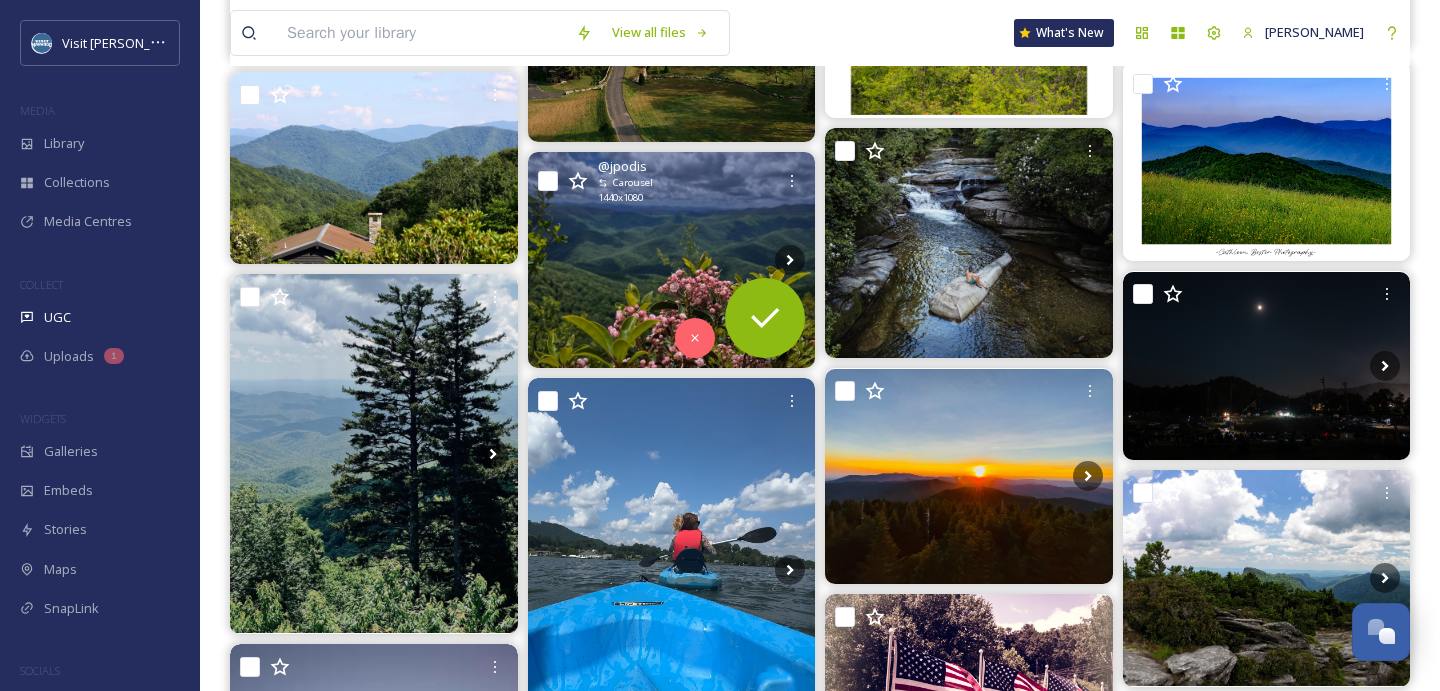 click at bounding box center (672, 260) 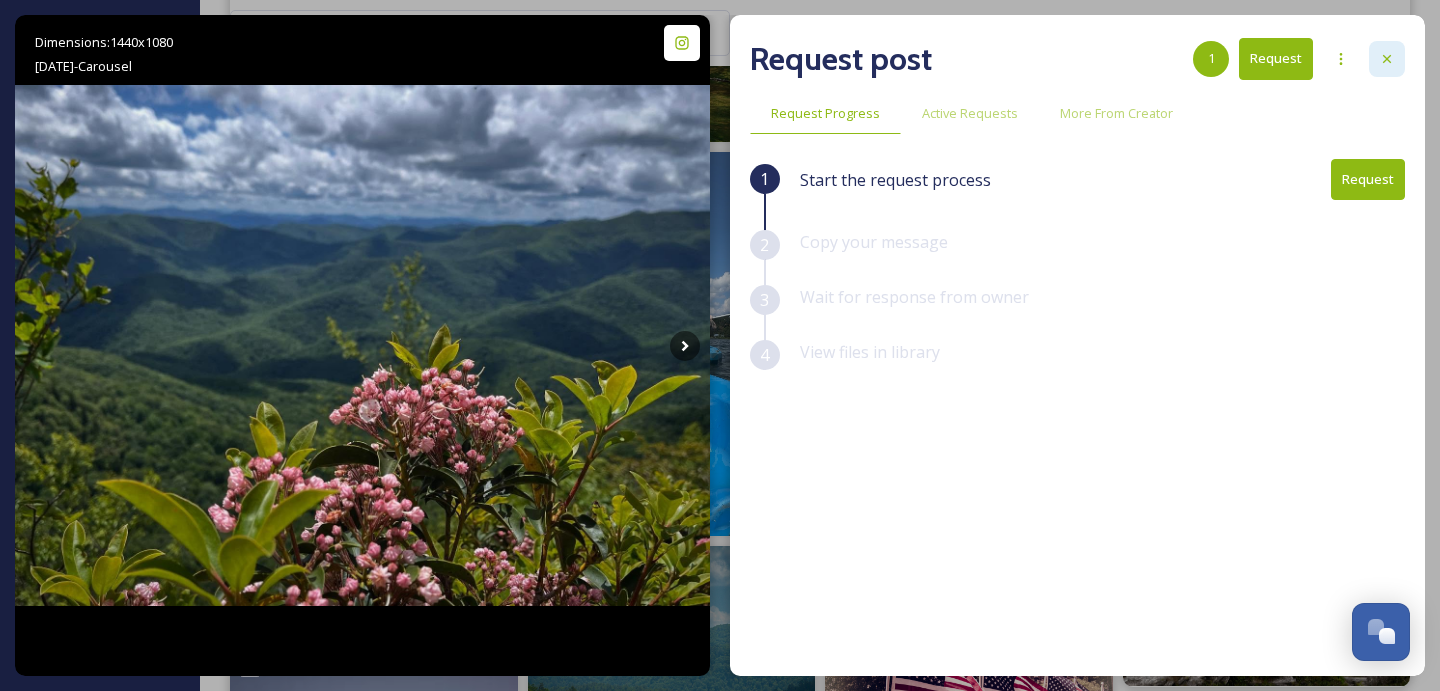 click 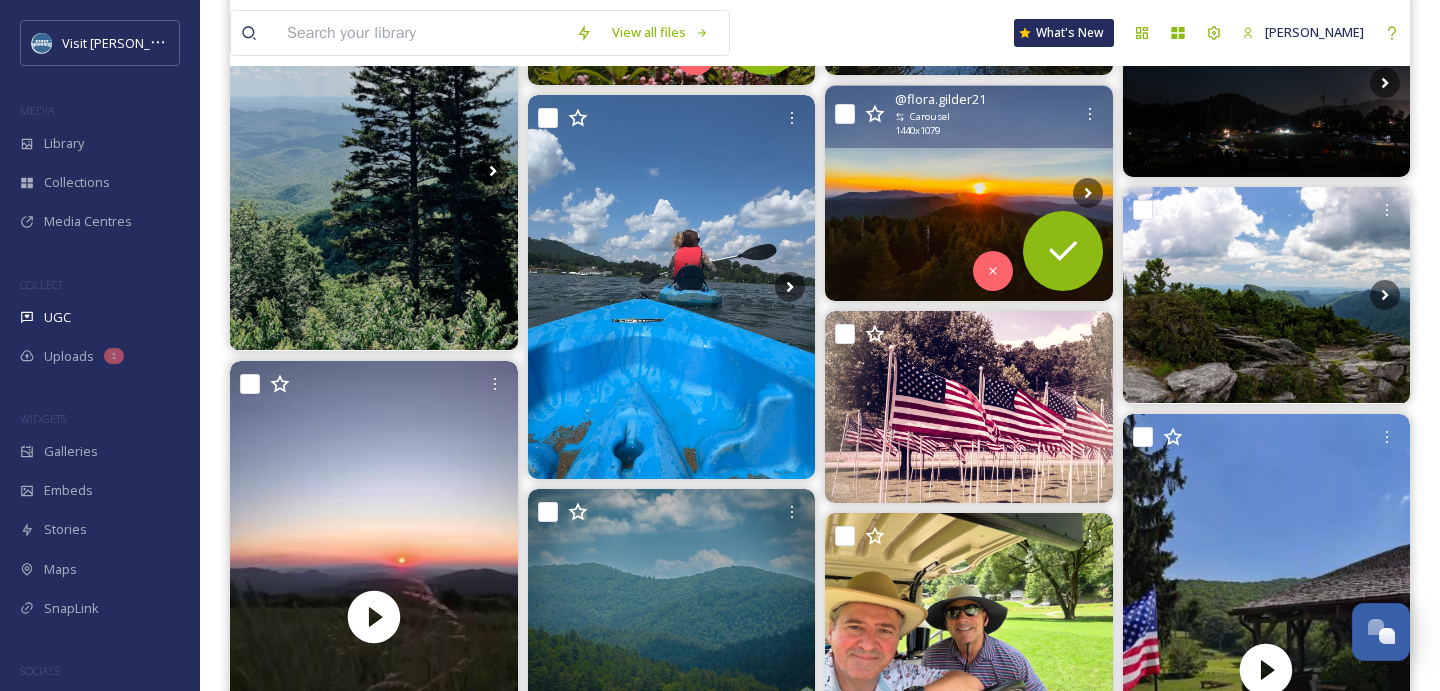 scroll, scrollTop: 8506, scrollLeft: 0, axis: vertical 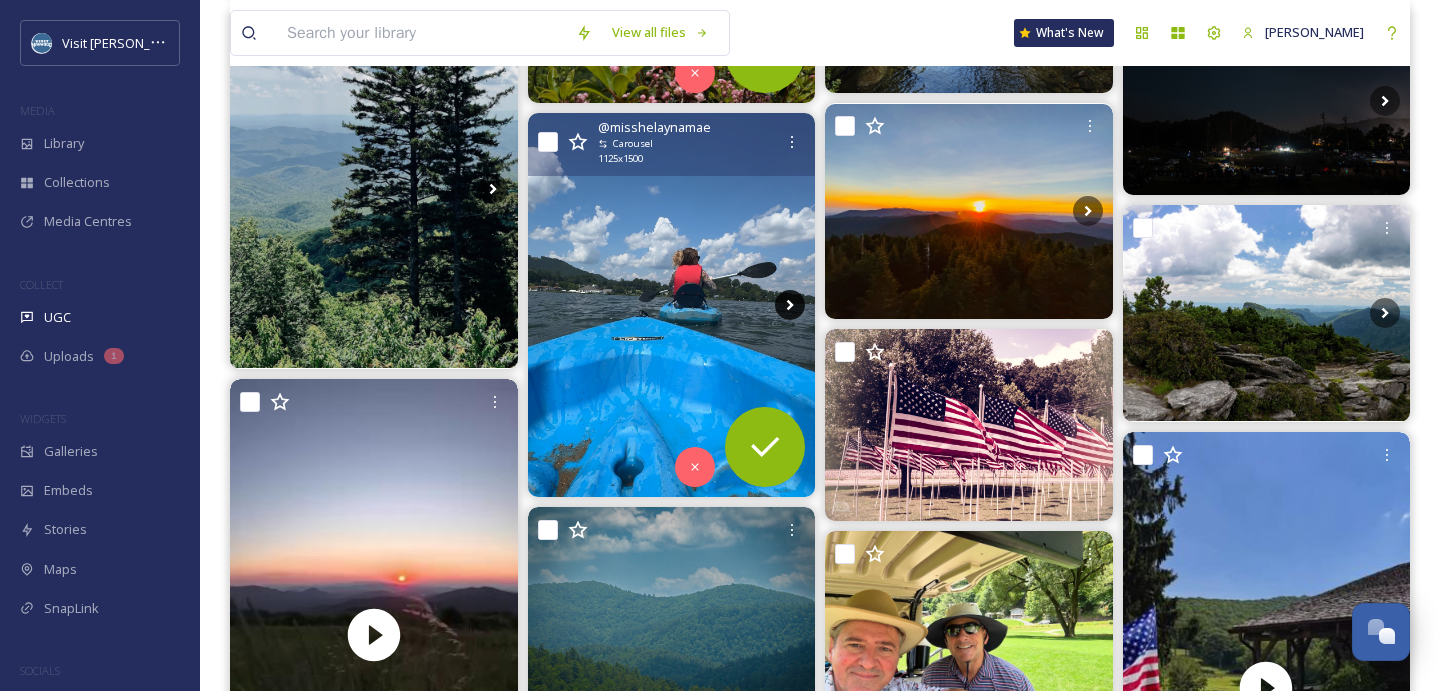 click 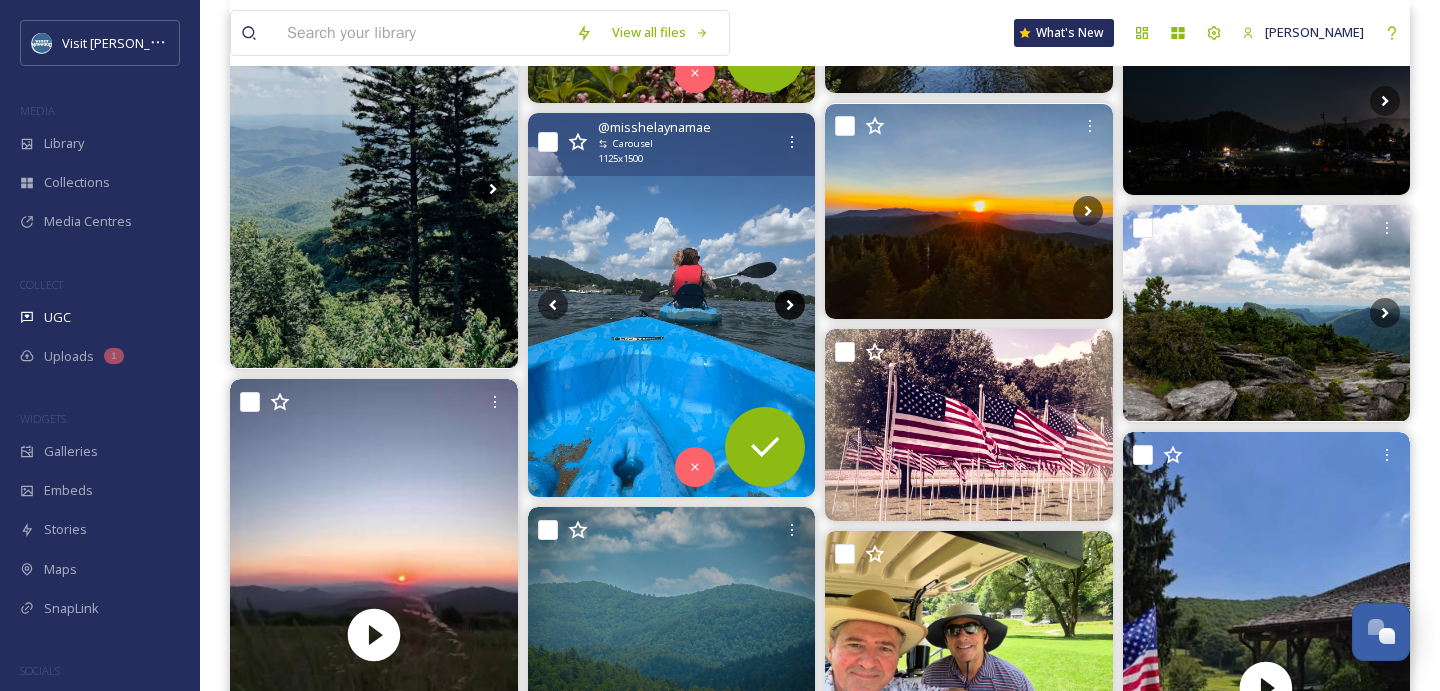 click 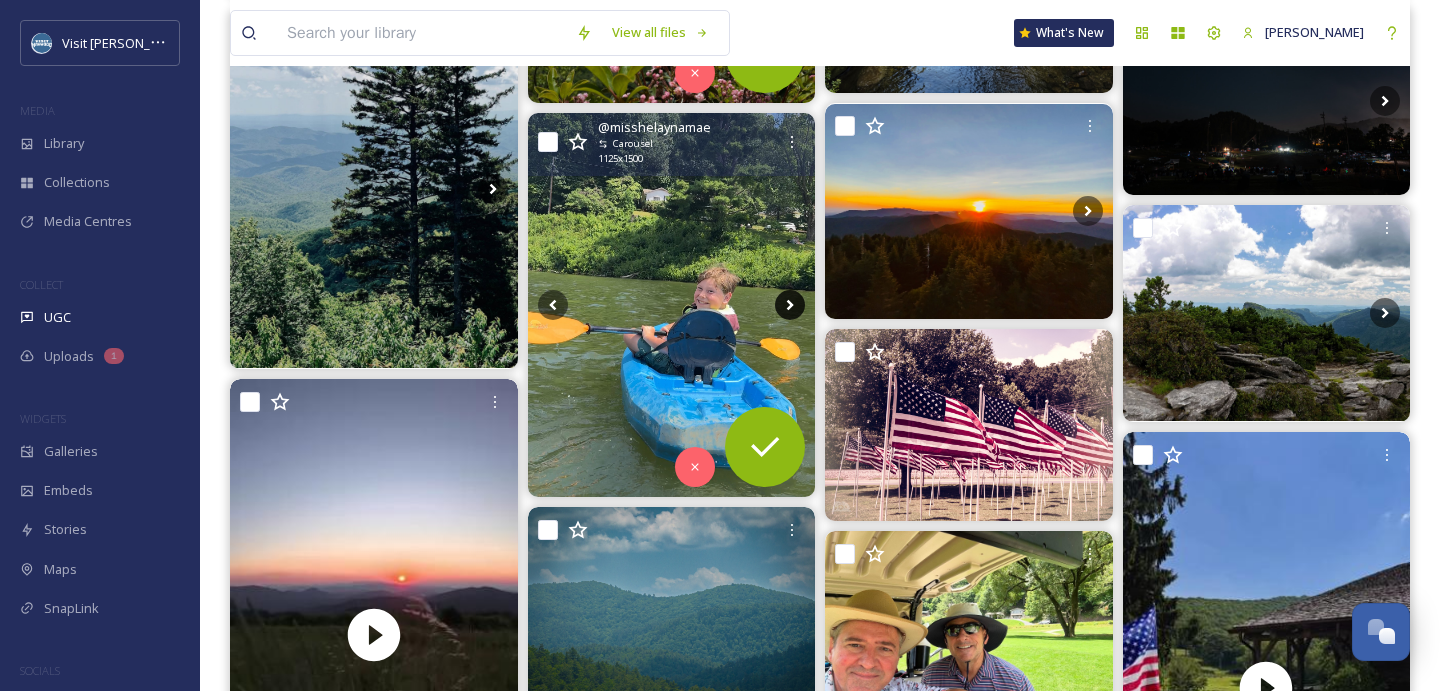 click 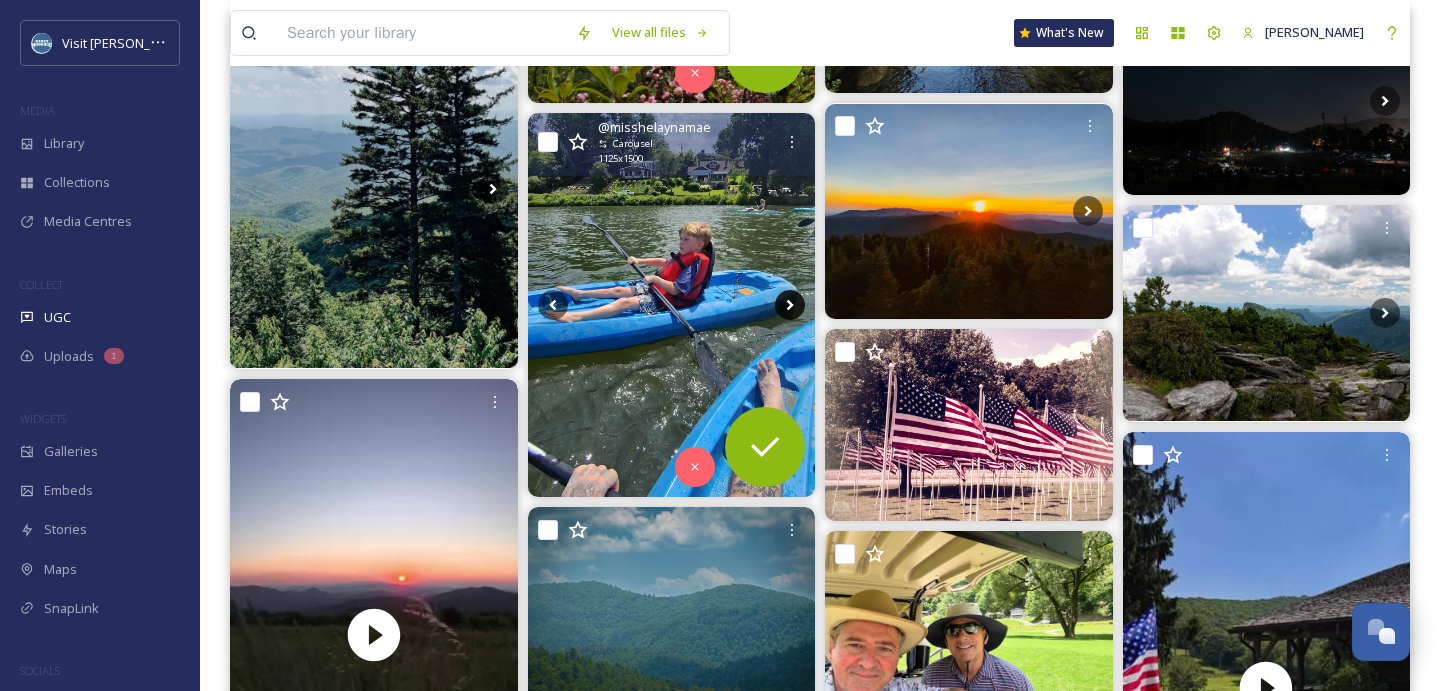 click 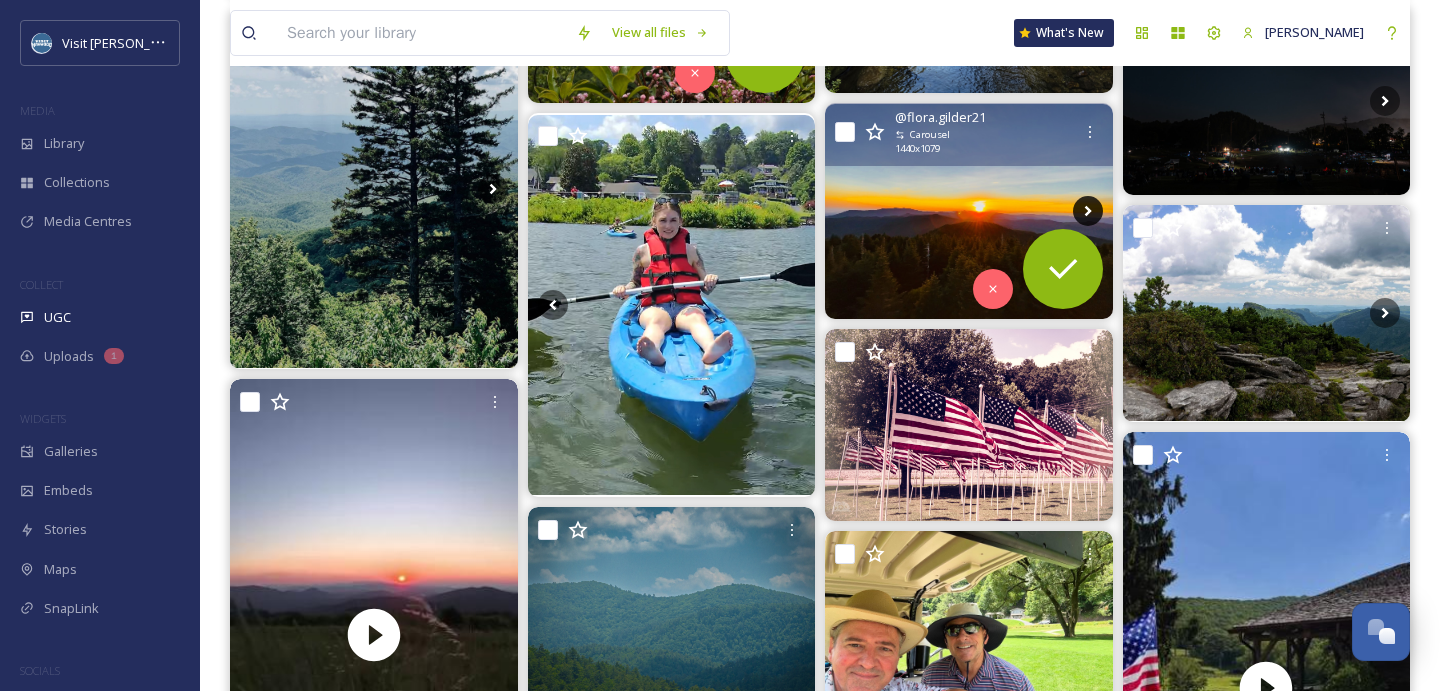 click 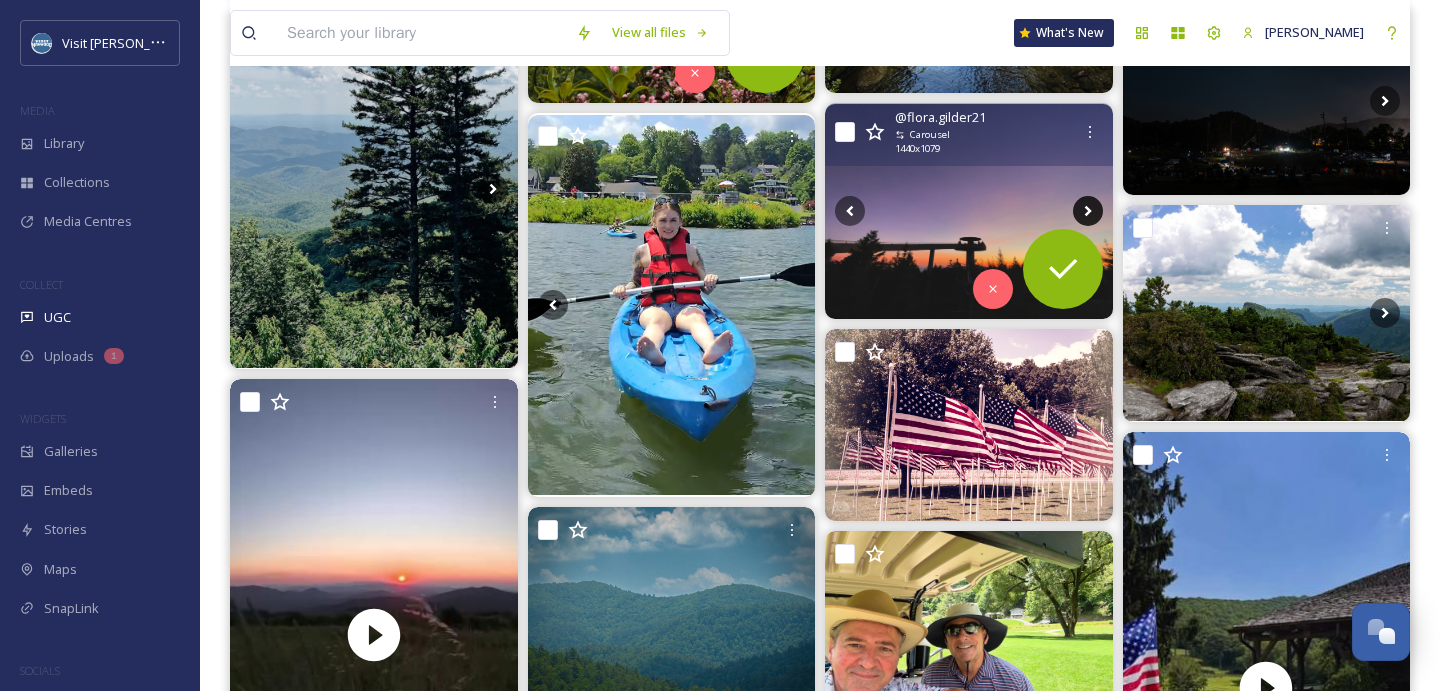 click 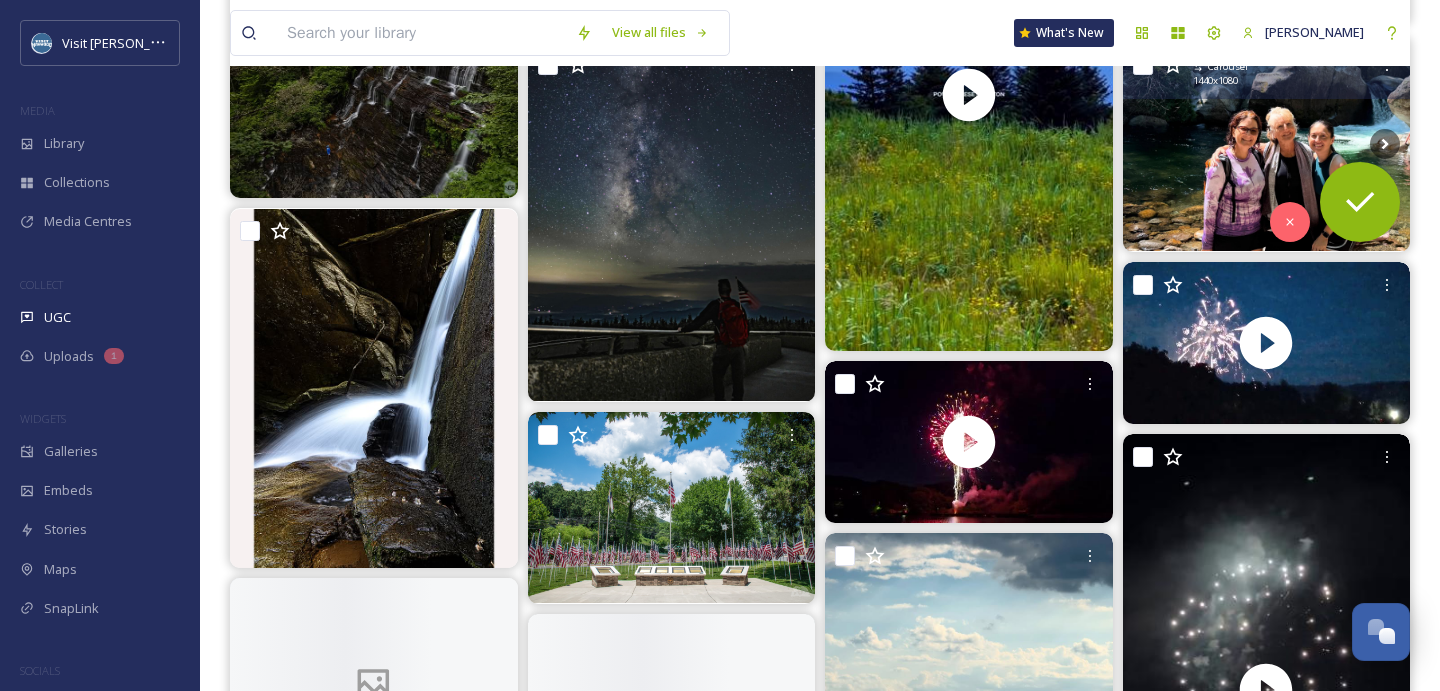 scroll, scrollTop: 9447, scrollLeft: 0, axis: vertical 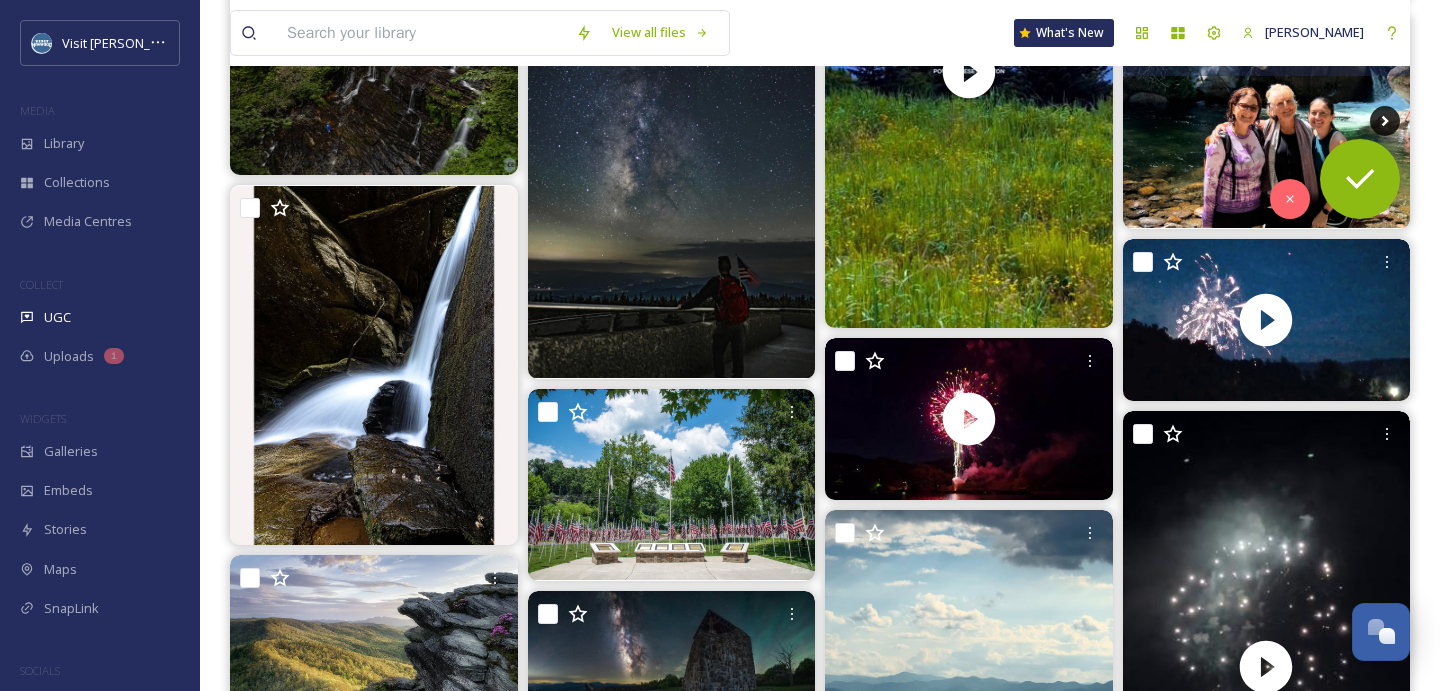 click 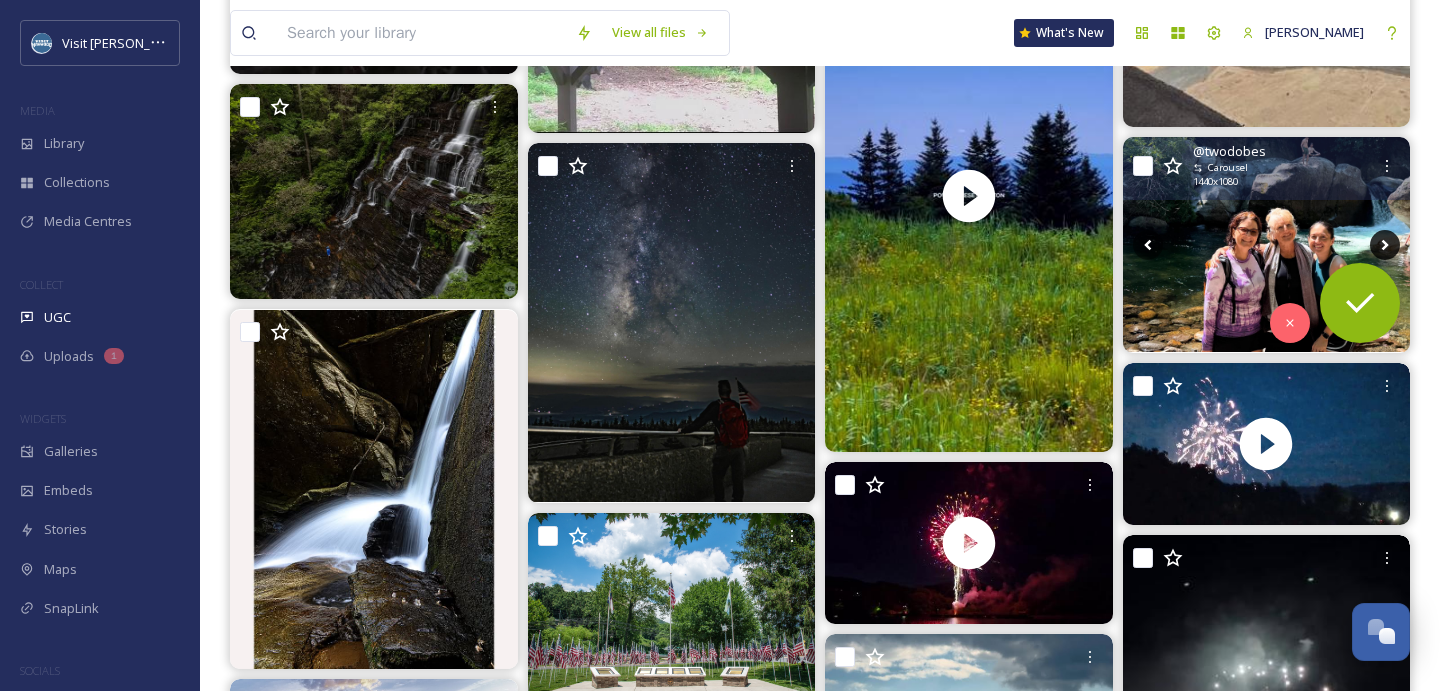 scroll, scrollTop: 9325, scrollLeft: 0, axis: vertical 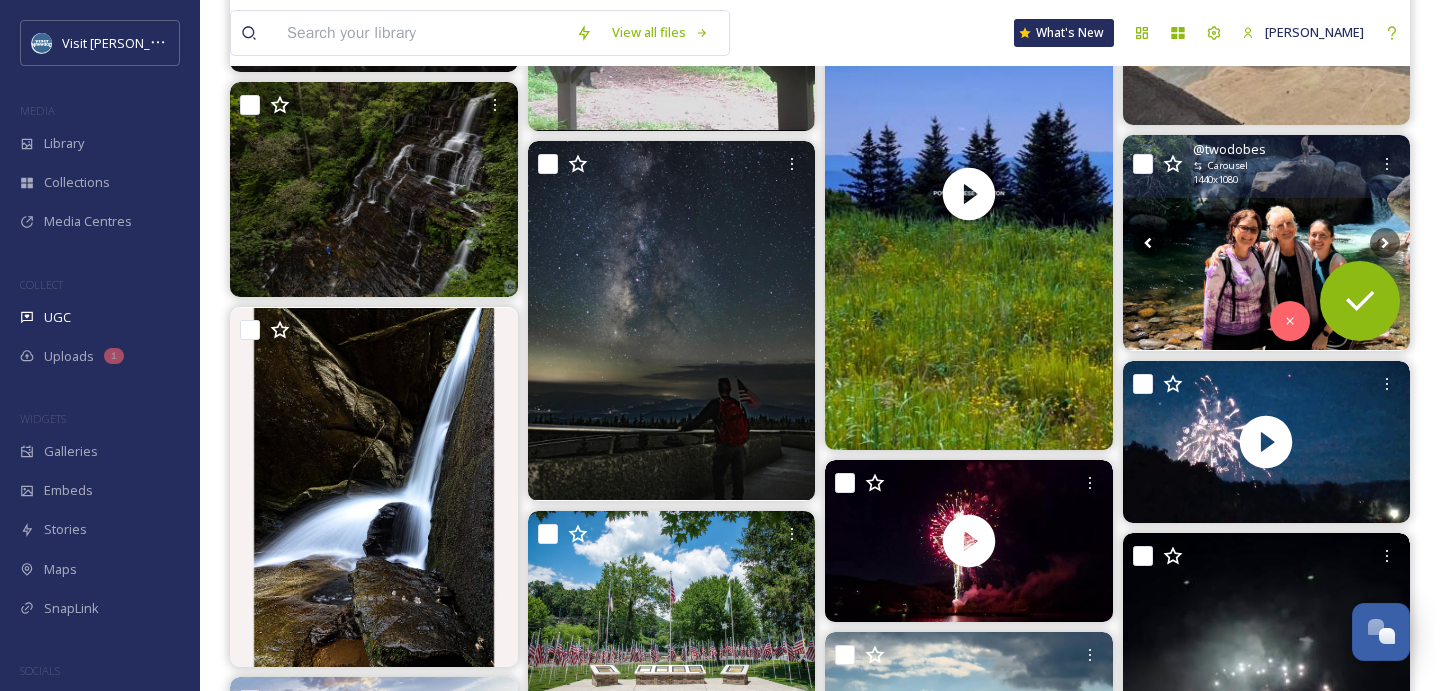 click at bounding box center (1267, 243) 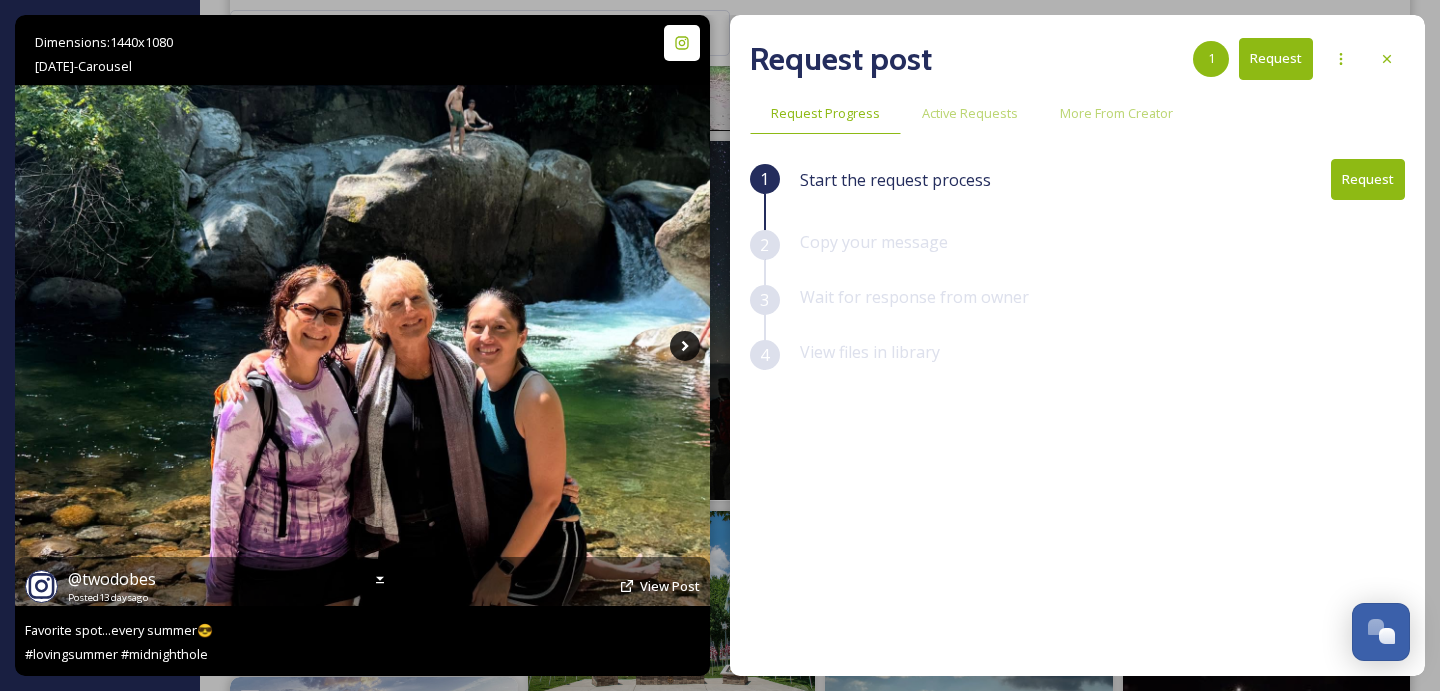 click 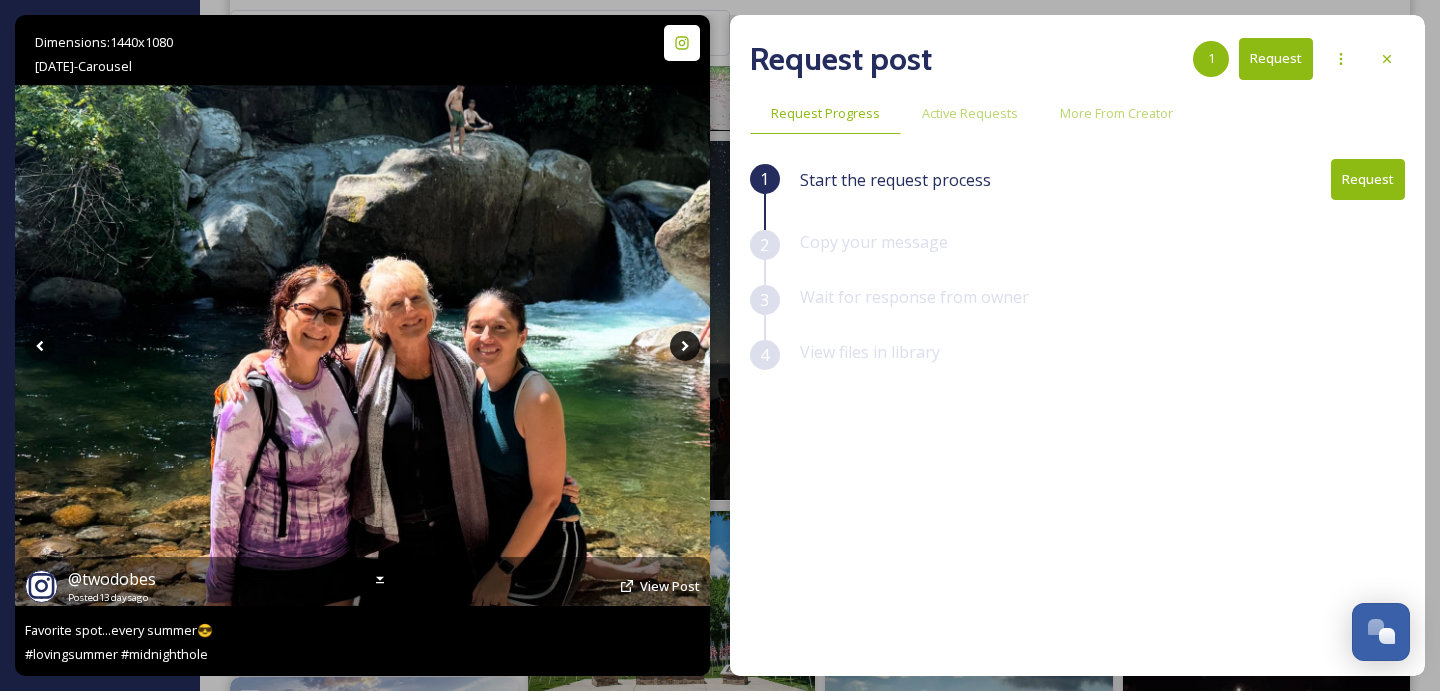 click 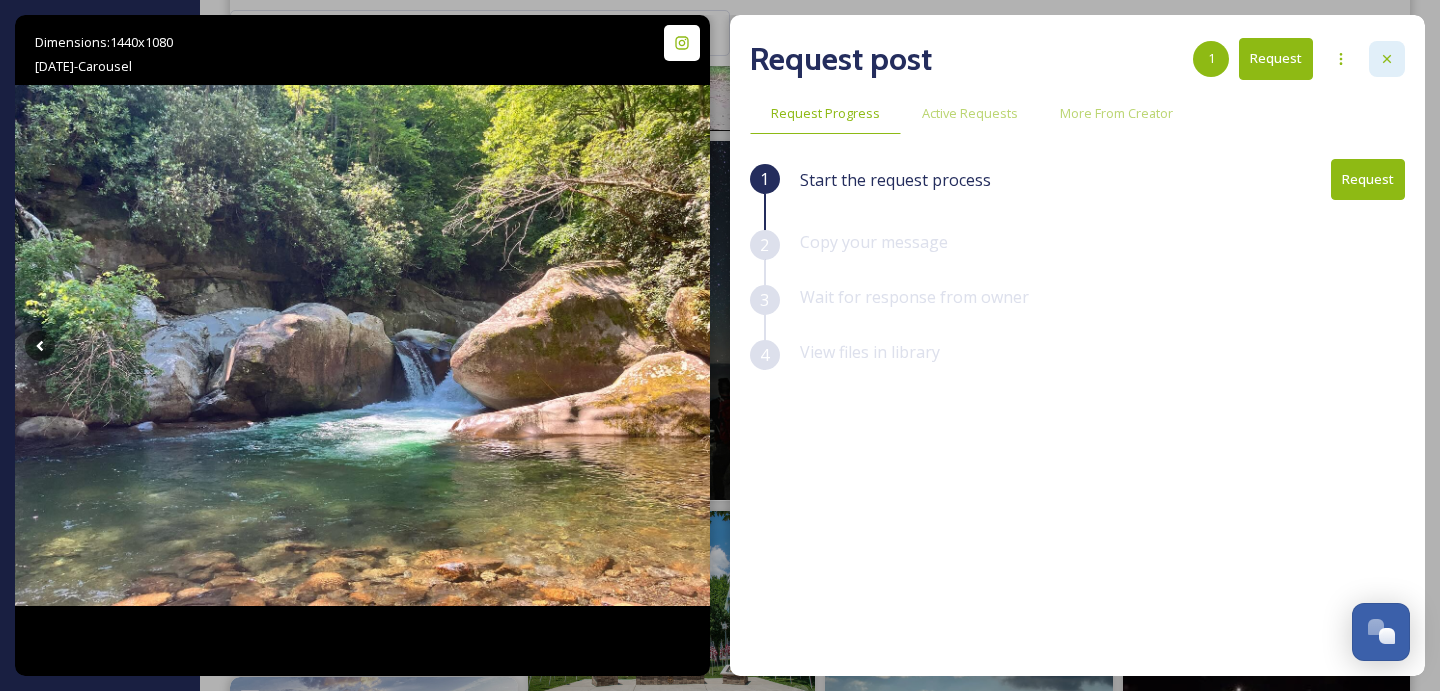 click 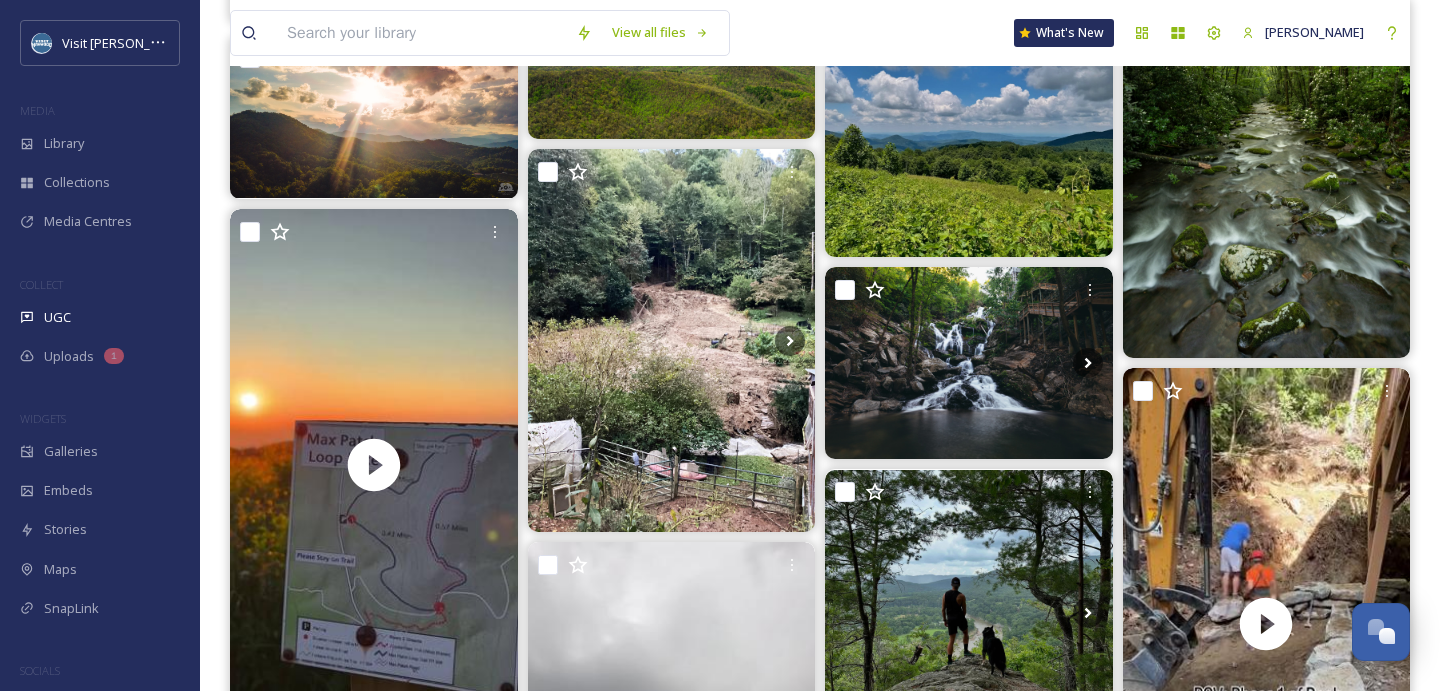 scroll, scrollTop: 10588, scrollLeft: 0, axis: vertical 